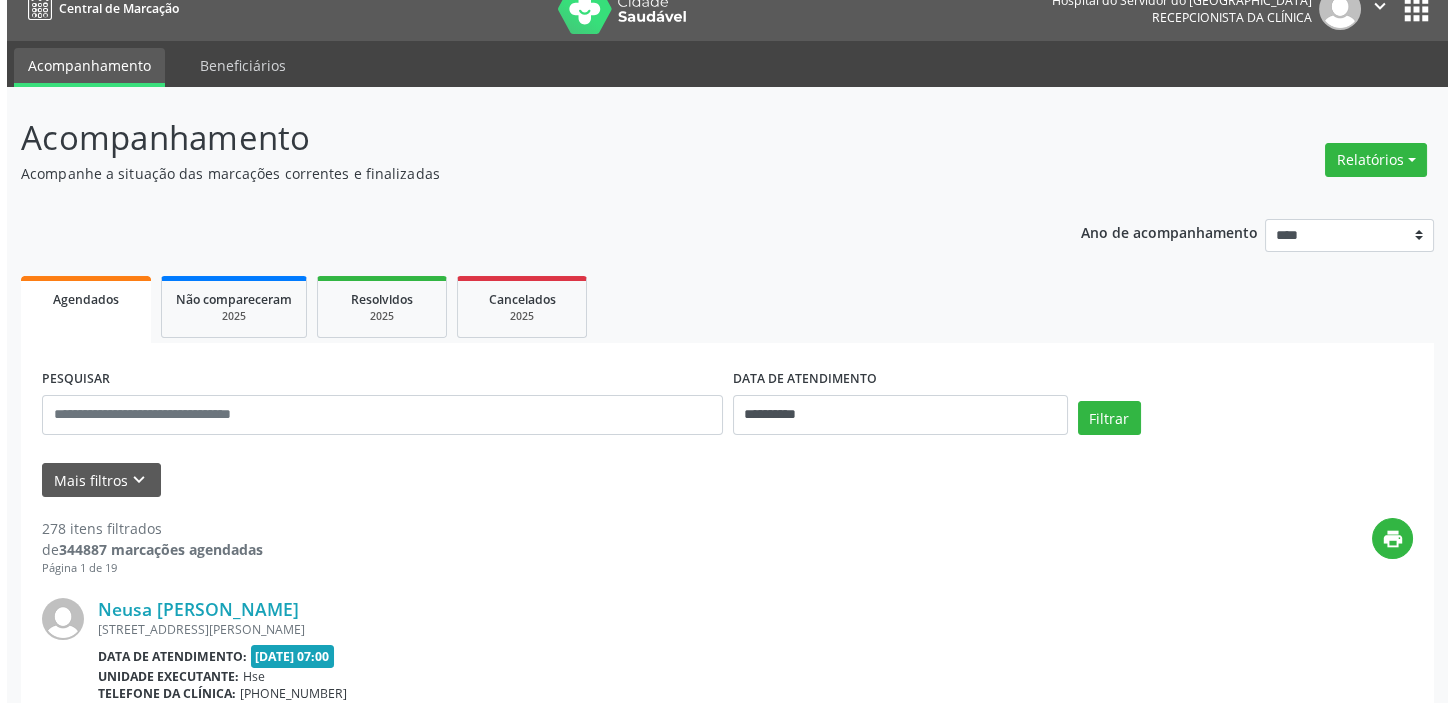 scroll, scrollTop: 90, scrollLeft: 0, axis: vertical 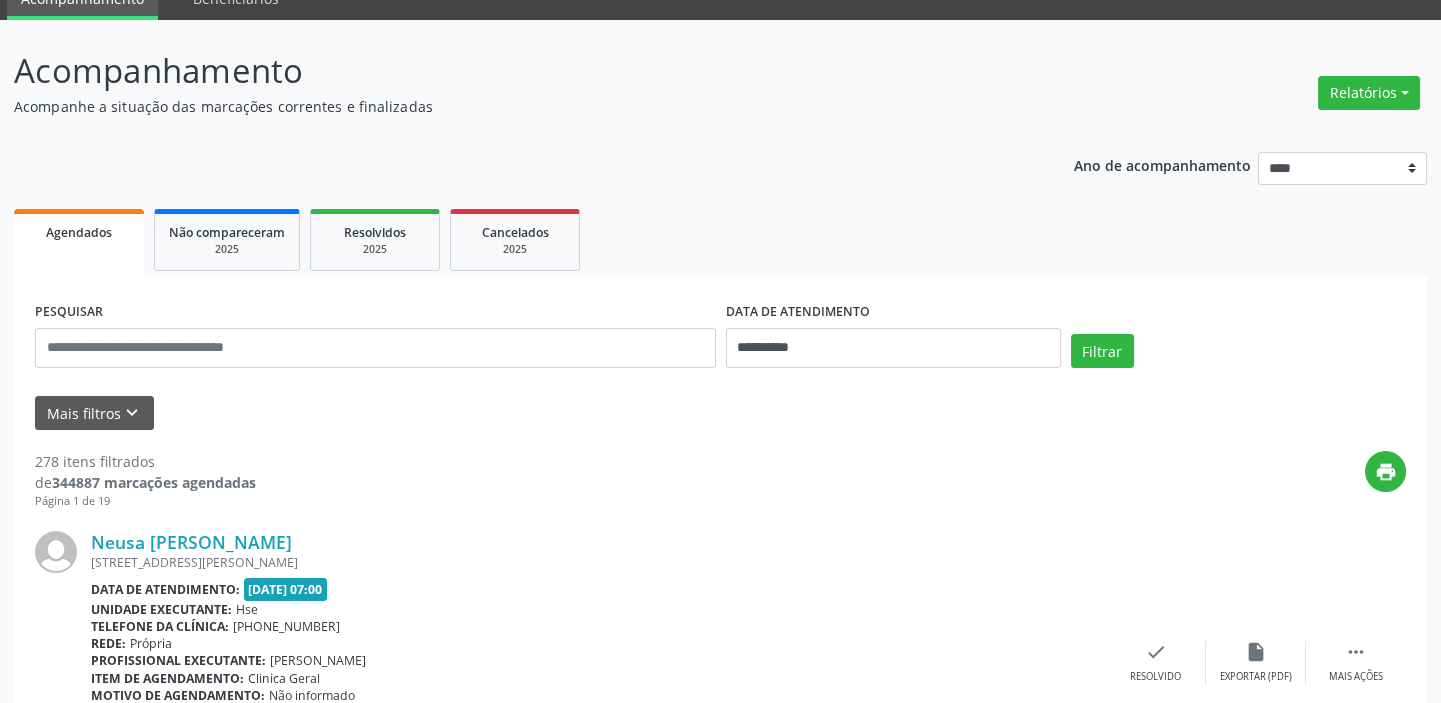 drag, startPoint x: 1350, startPoint y: 83, endPoint x: 1328, endPoint y: 140, distance: 61.09828 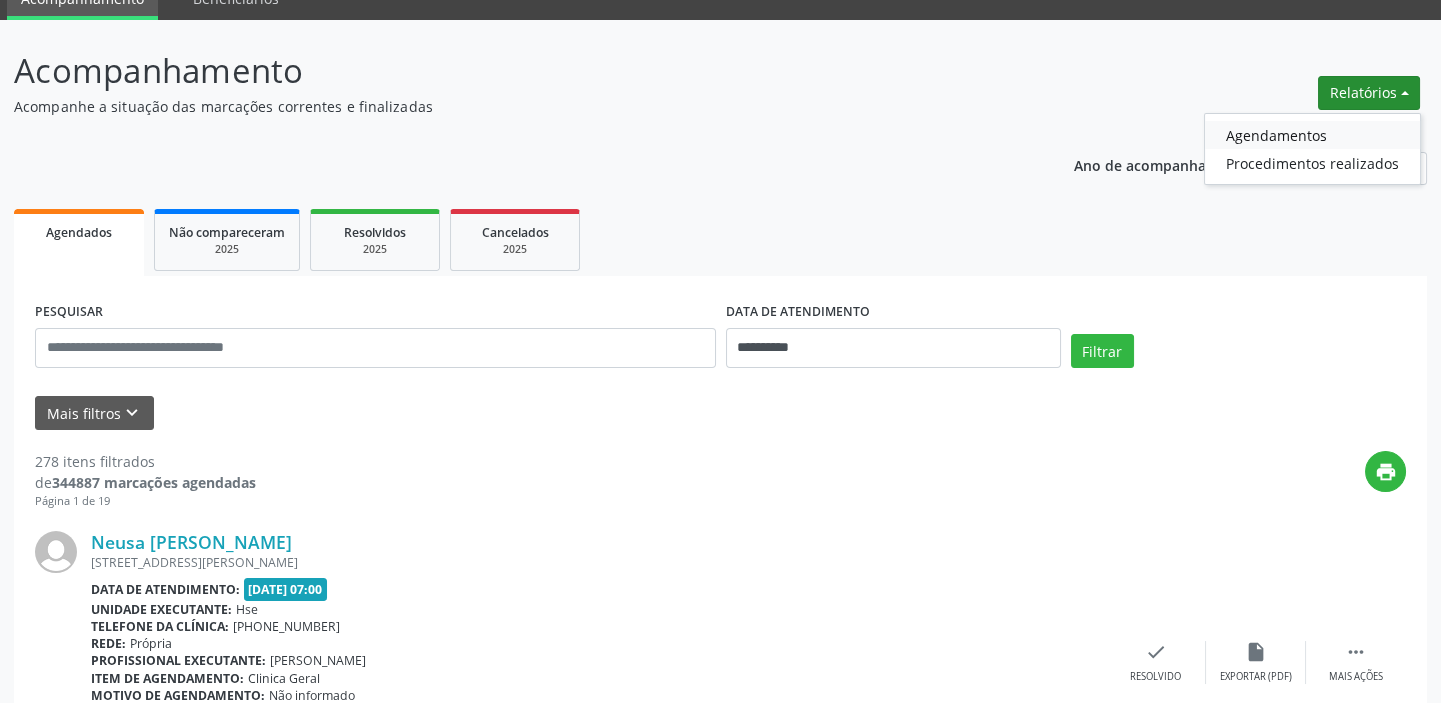 click on "Agendamentos" at bounding box center (1312, 135) 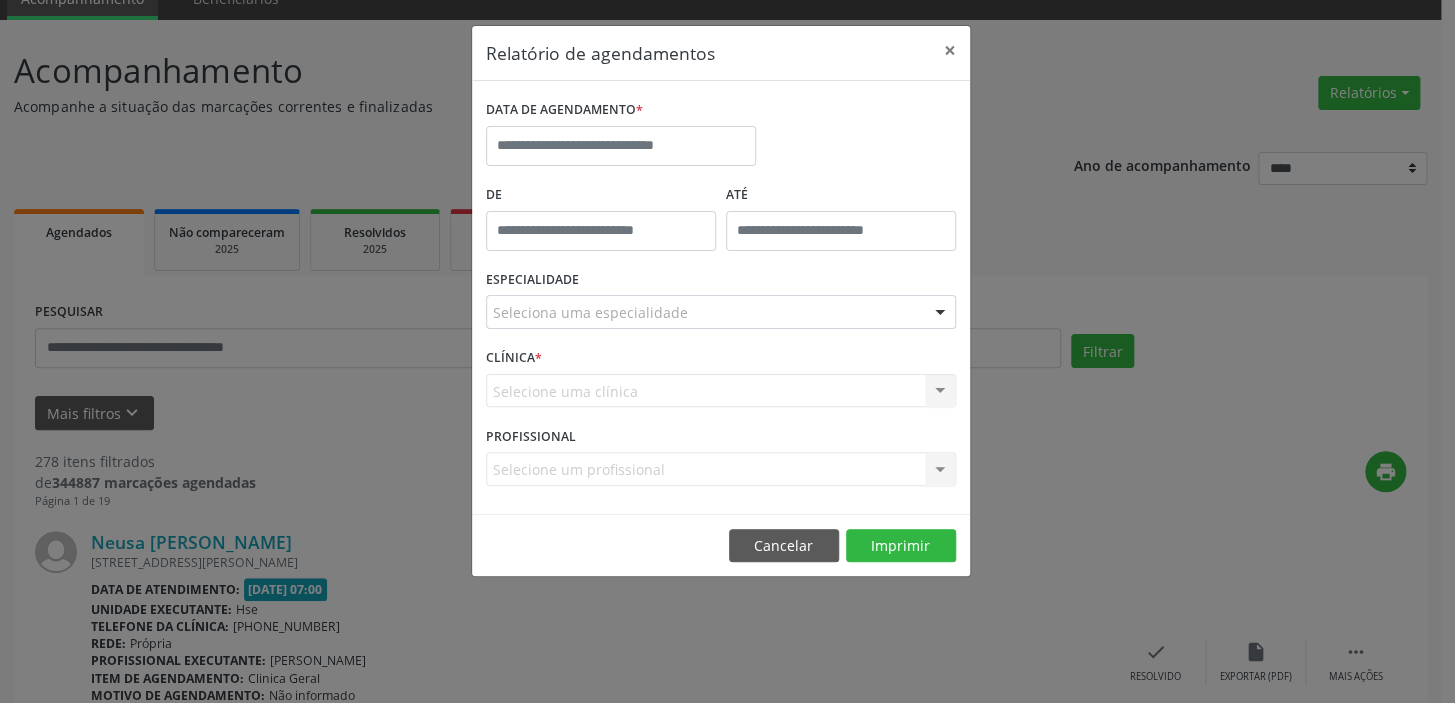 drag, startPoint x: 631, startPoint y: 99, endPoint x: 630, endPoint y: 125, distance: 26.019224 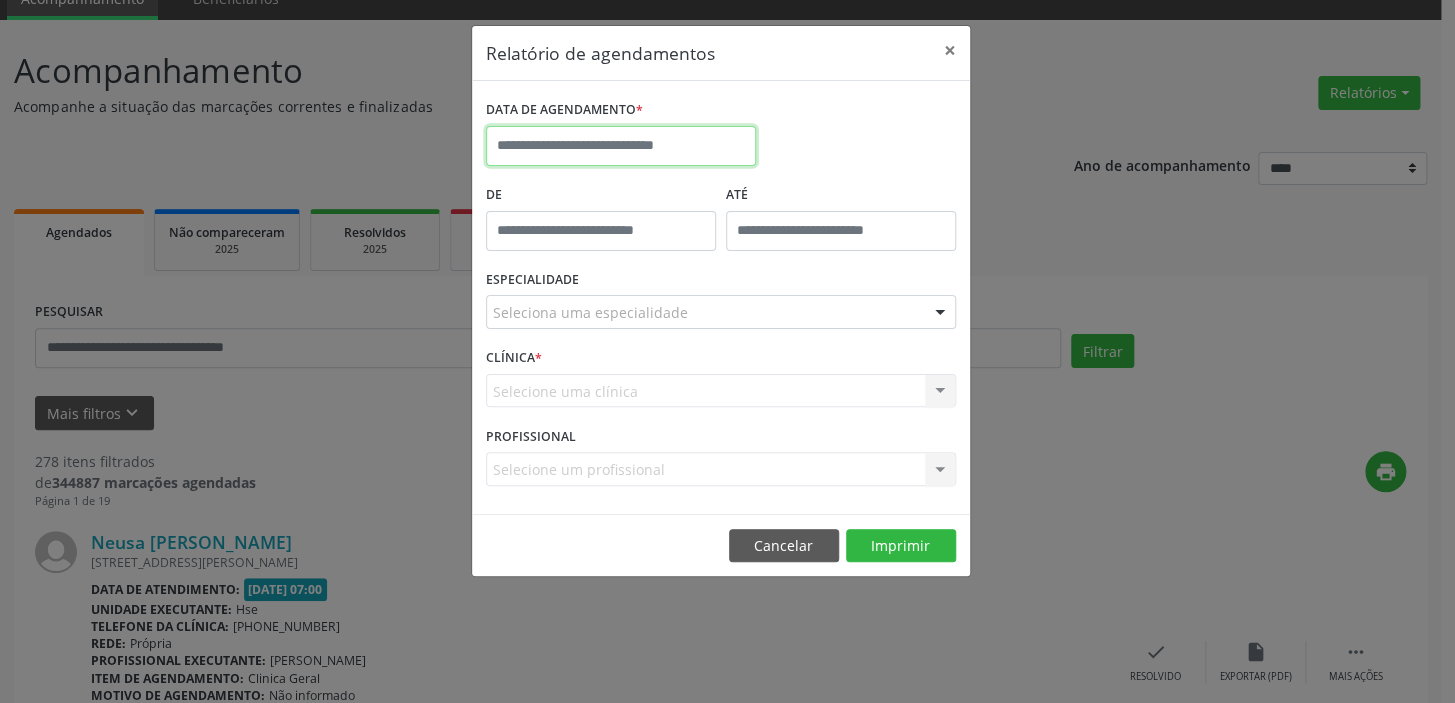 drag, startPoint x: 631, startPoint y: 129, endPoint x: 633, endPoint y: 158, distance: 29.068884 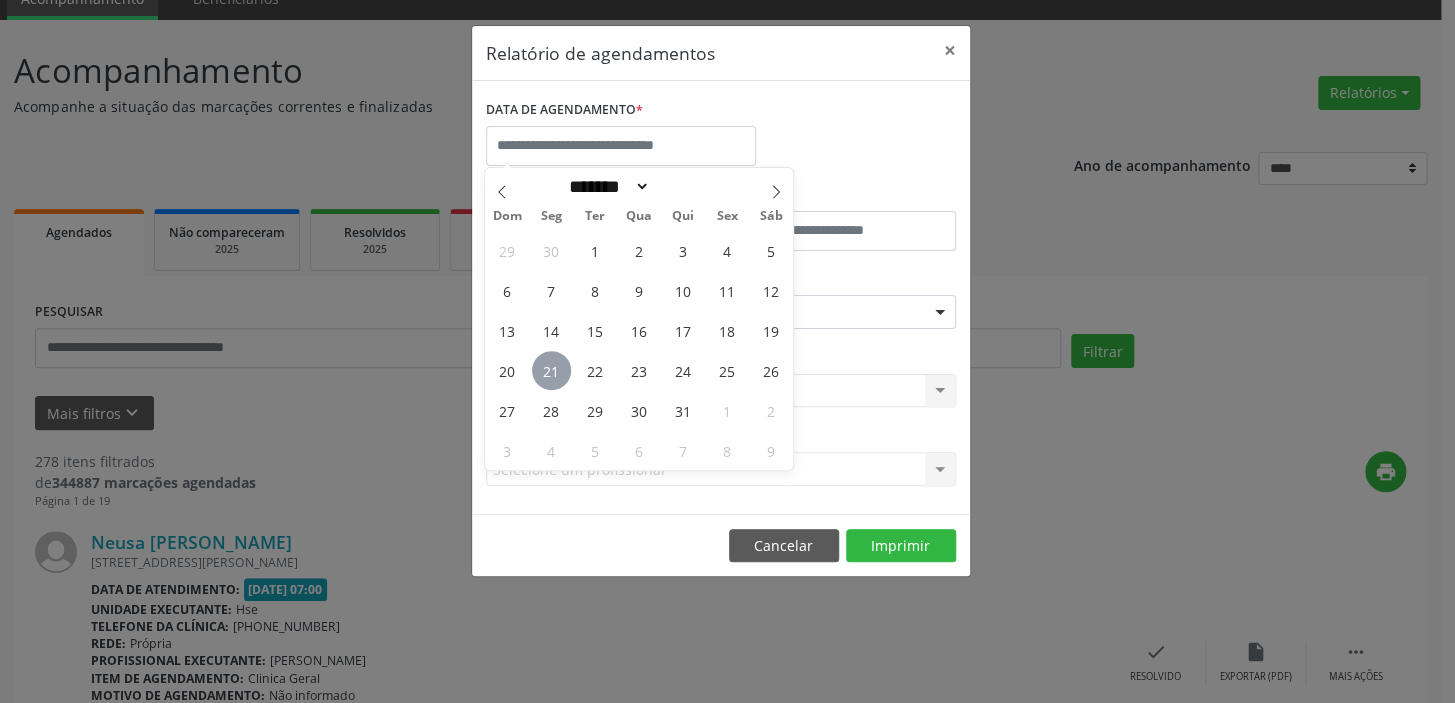 click on "21" at bounding box center [551, 370] 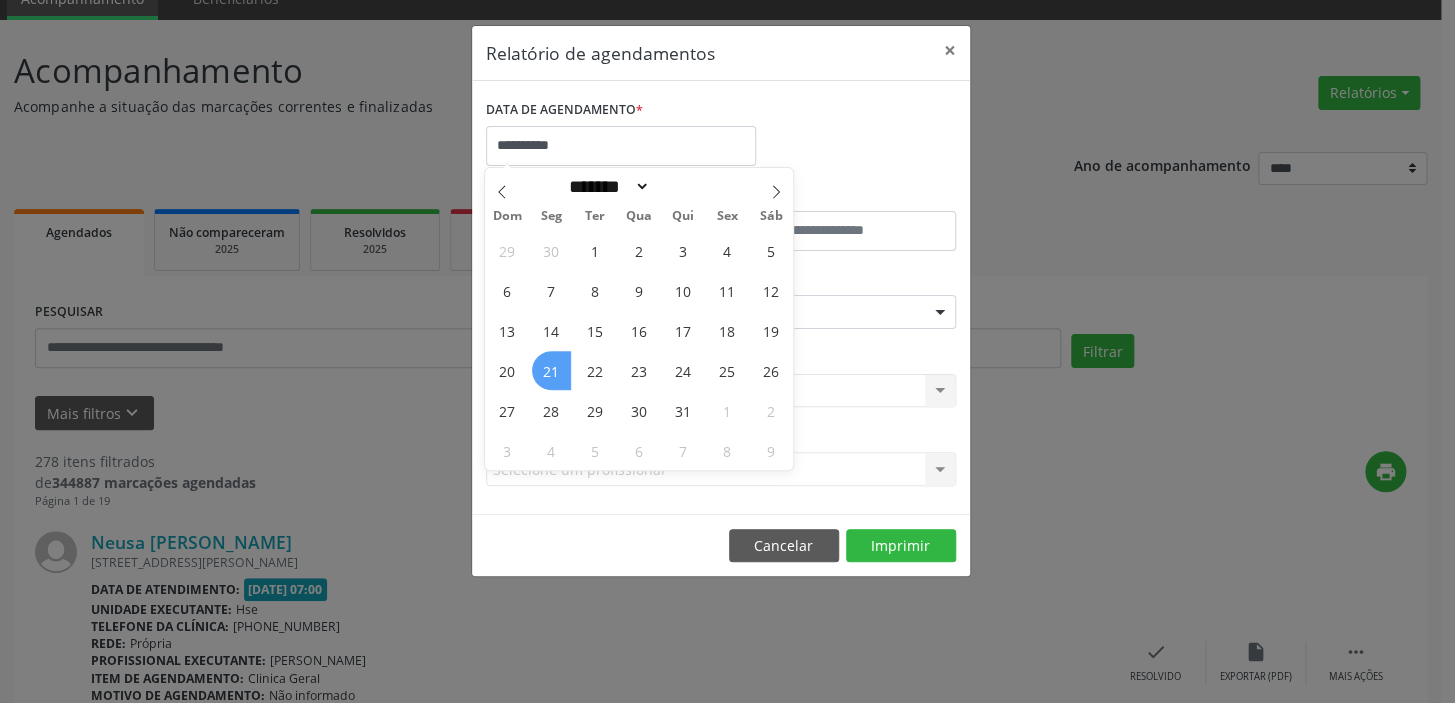click on "21" at bounding box center [551, 370] 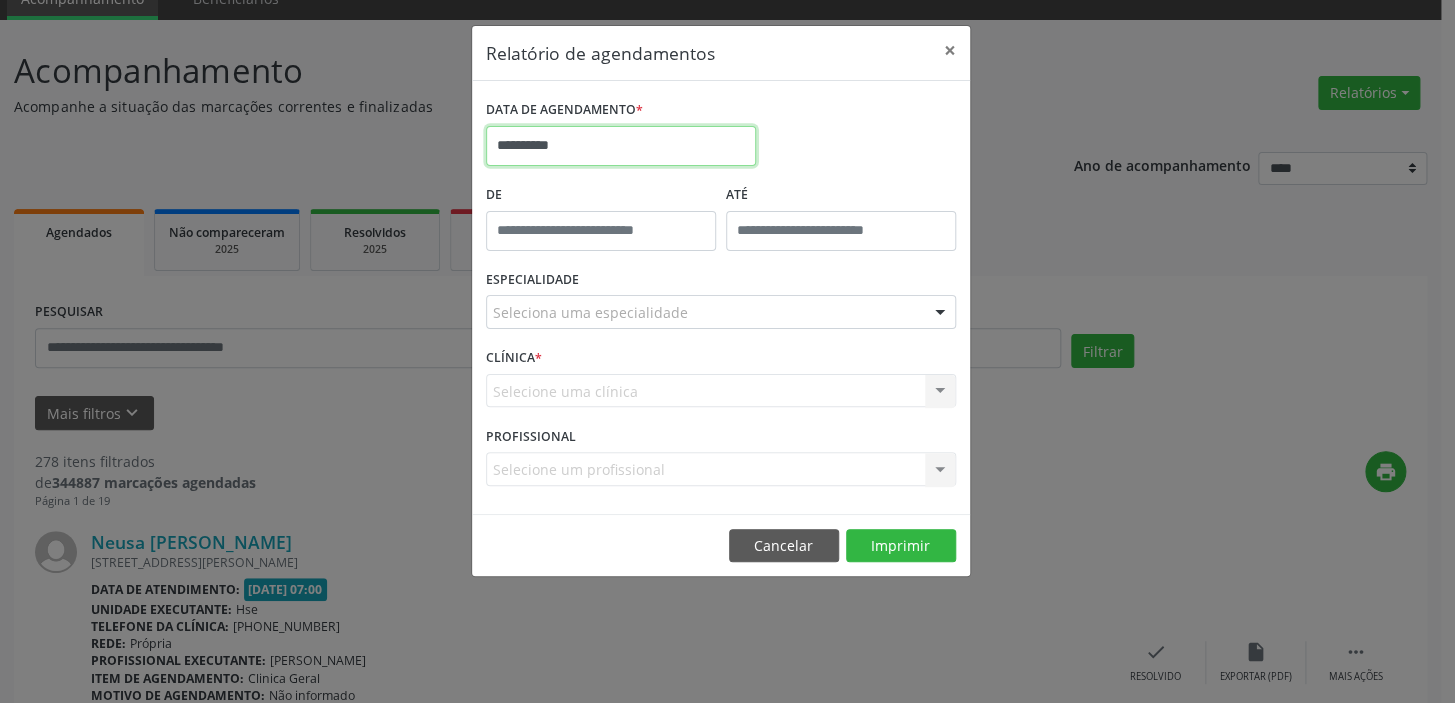 click on "**********" at bounding box center [621, 146] 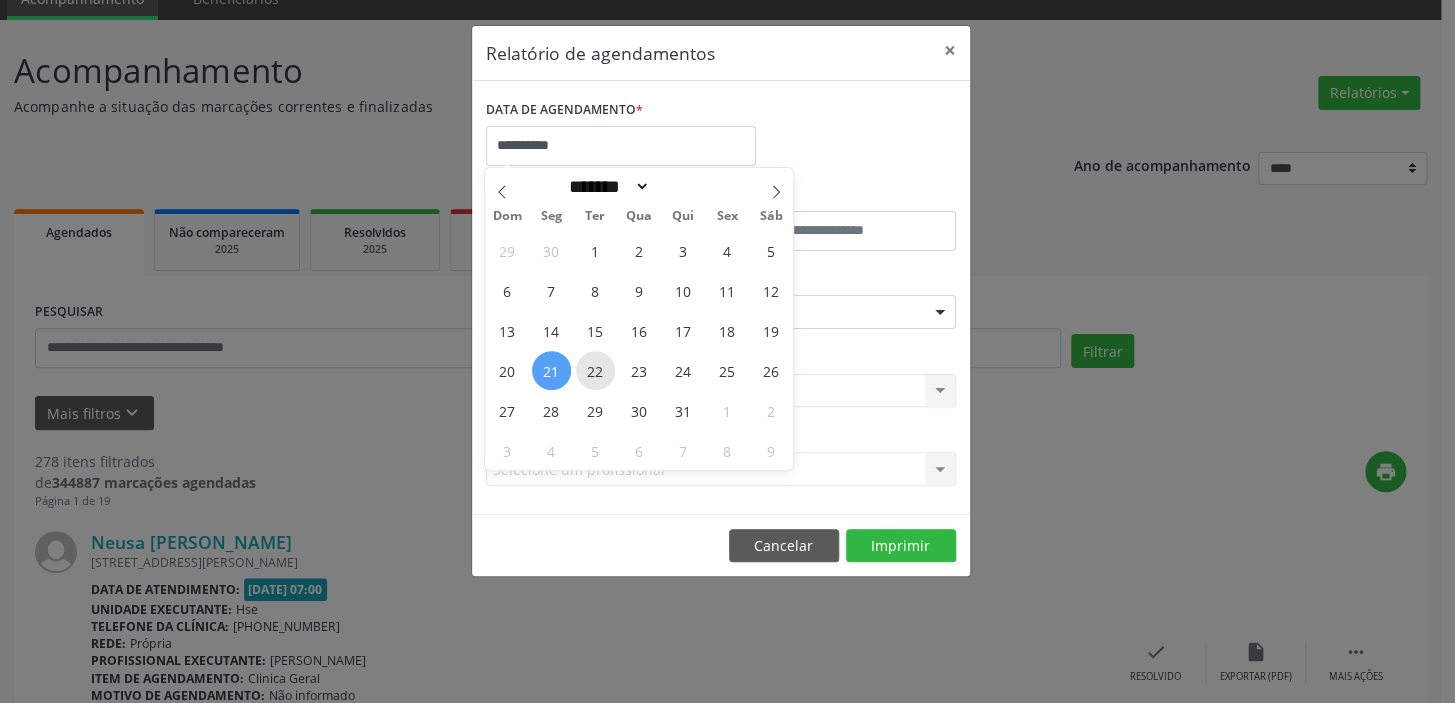 click on "22" at bounding box center [595, 370] 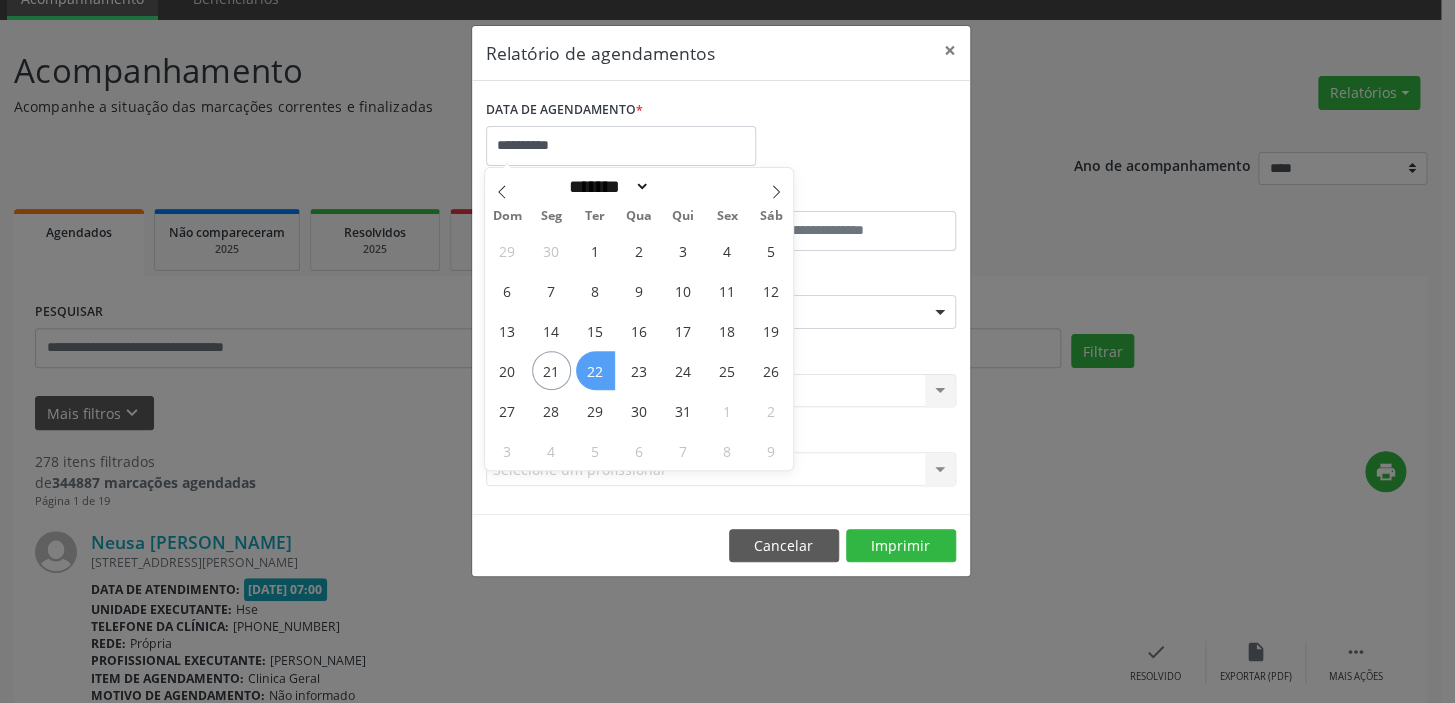 click on "22" at bounding box center (595, 370) 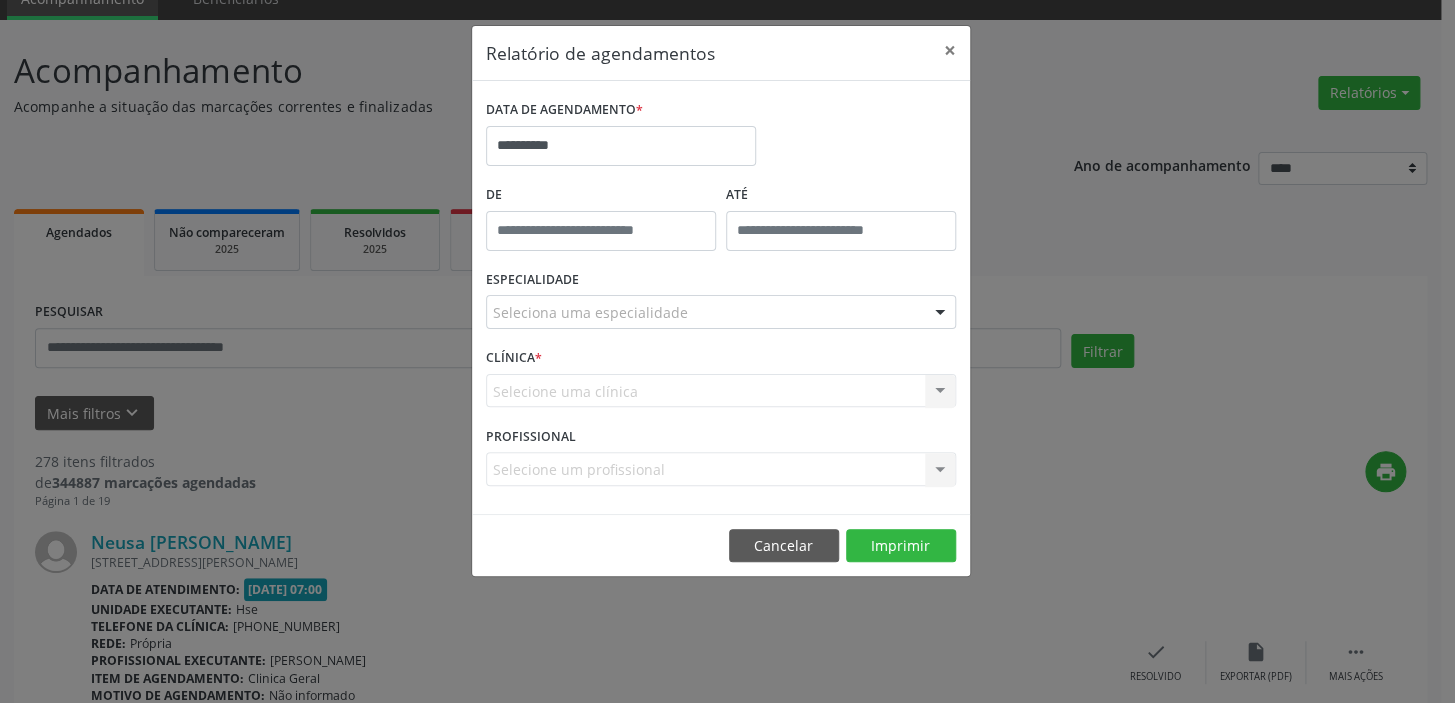 click on "ESPECIALIDADE
Seleciona uma especialidade
Todas as especialidades   Alergologia   Angiologia   Arritmologia   Cardiologia   Cirurgia Abdominal   Cirurgia Bariatrica   Cirurgia Cabeça e Pescoço   Cirurgia Cardiaca   Cirurgia Geral   Cirurgia Ginecologica   Cirurgia Mastologia Oncologica   Cirurgia Pediatrica   Cirurgia Plastica   Cirurgia Toracica   Cirurgia geral oncológica   Cirurgia geral oncológica   Cirurgião Dermatológico   Clinica Geral   Clinica Medica   Consulta de Enfermagem - Hiperdia   Consulta de Enfermagem - Preventivo   Consulta de Enfermagem - Pré-[DATE]   Consulta de Enfermagem - Puericultura   Dermatologia   Endocinologia   Endocrino [MEDICAL_DATA]   Endocrinologia   Fisioterapia   Fisioterapia Cirurgica   Fonoaudiologia   Gastro/Hepato   Gastroenterologia   Gastropediatria   Geriatria   Ginecologia   Gnecologia   Hebiatra   Hematologia   Hepatologia   Inf.Inf - Infectologista   Infectologia Pediátrica   Mastologia       Medicina da Dor" at bounding box center (721, 304) 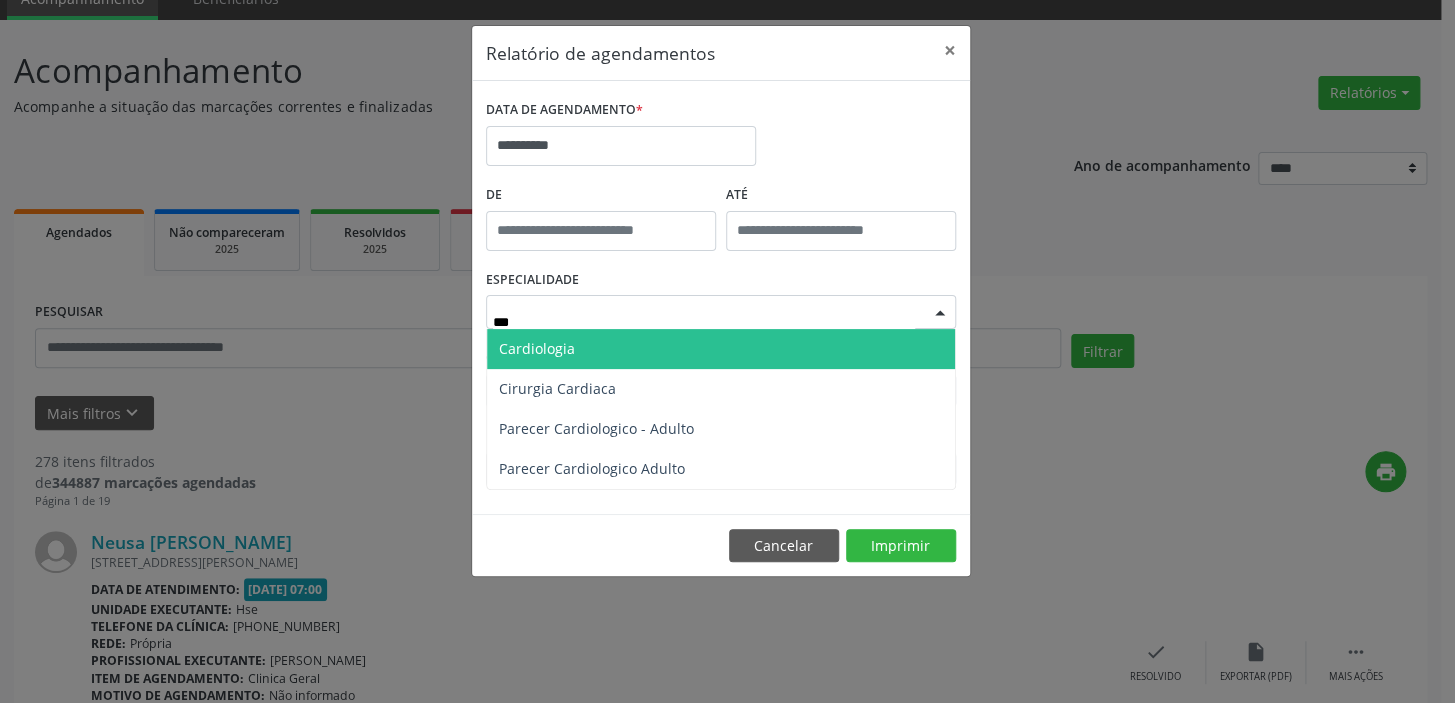 type on "****" 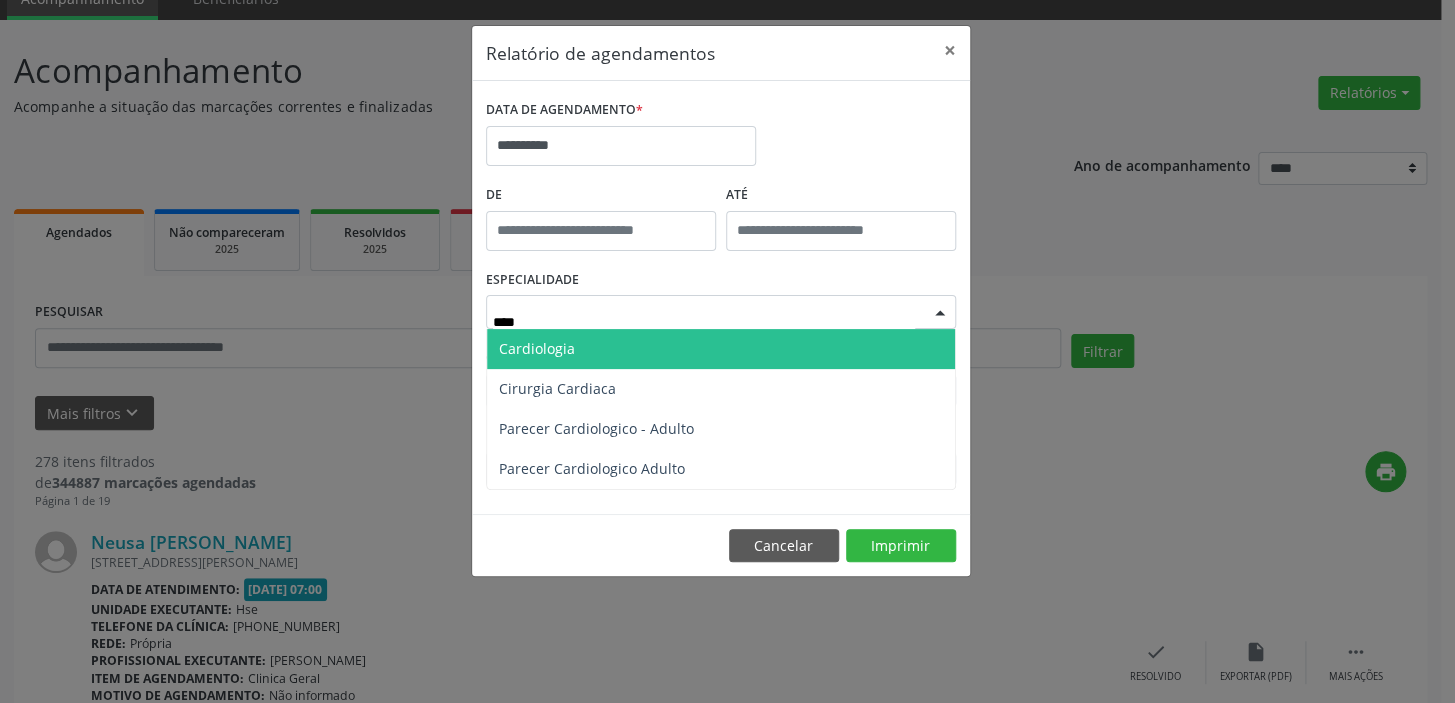 click on "Cardiologia" at bounding box center (721, 349) 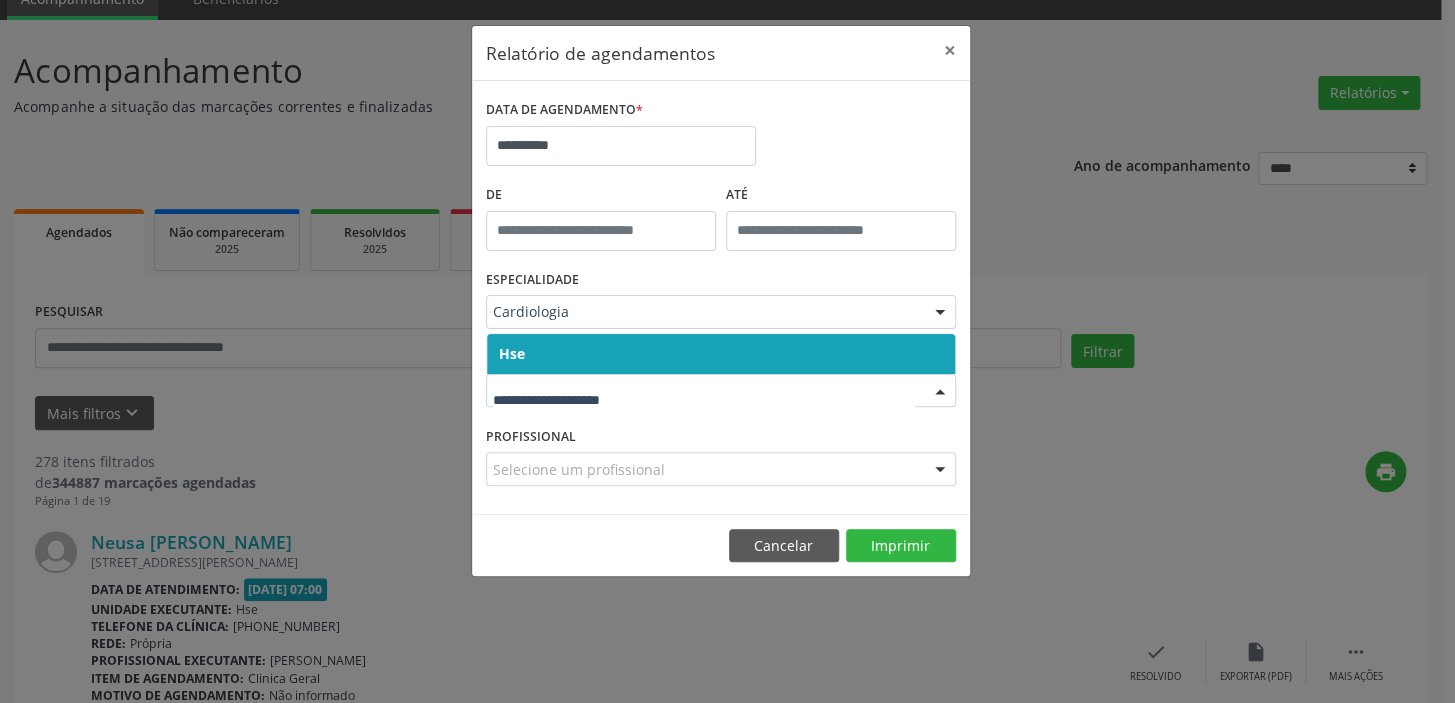click at bounding box center [721, 391] 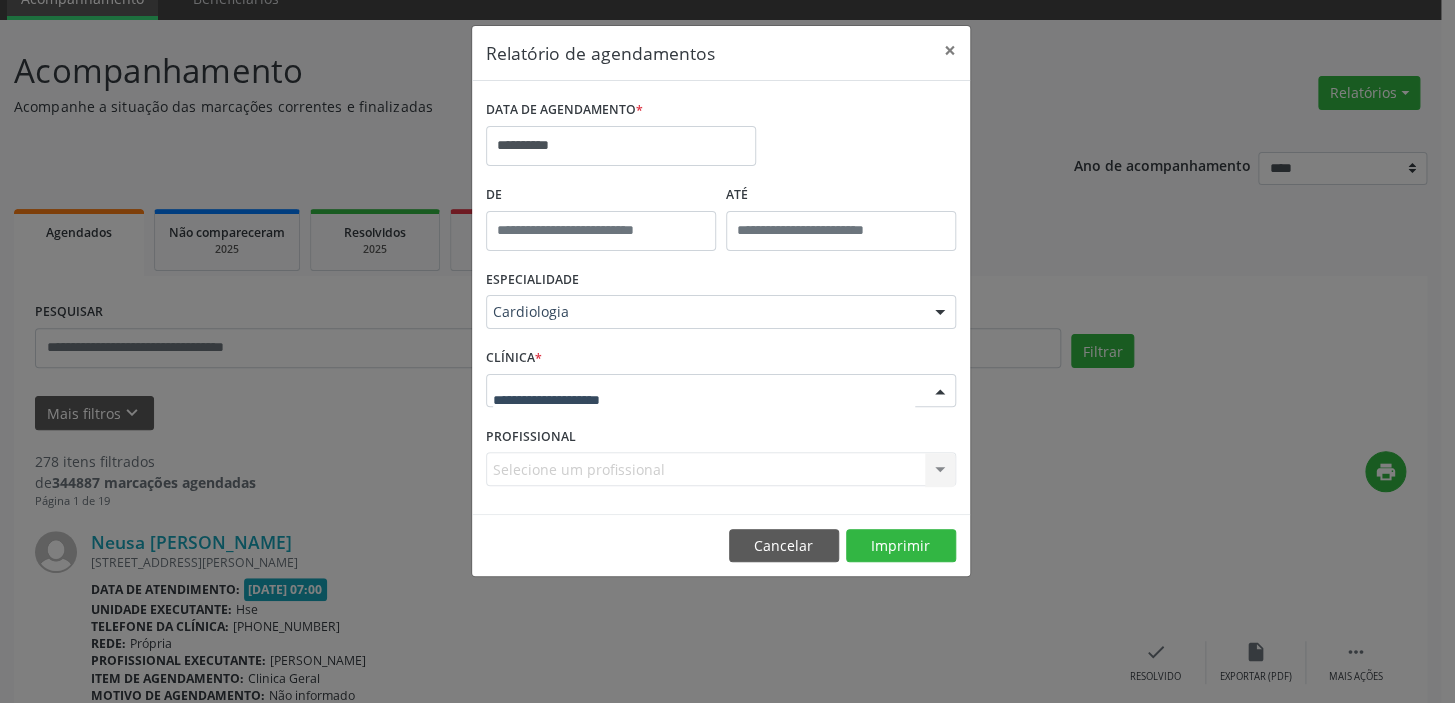 click at bounding box center (704, 401) 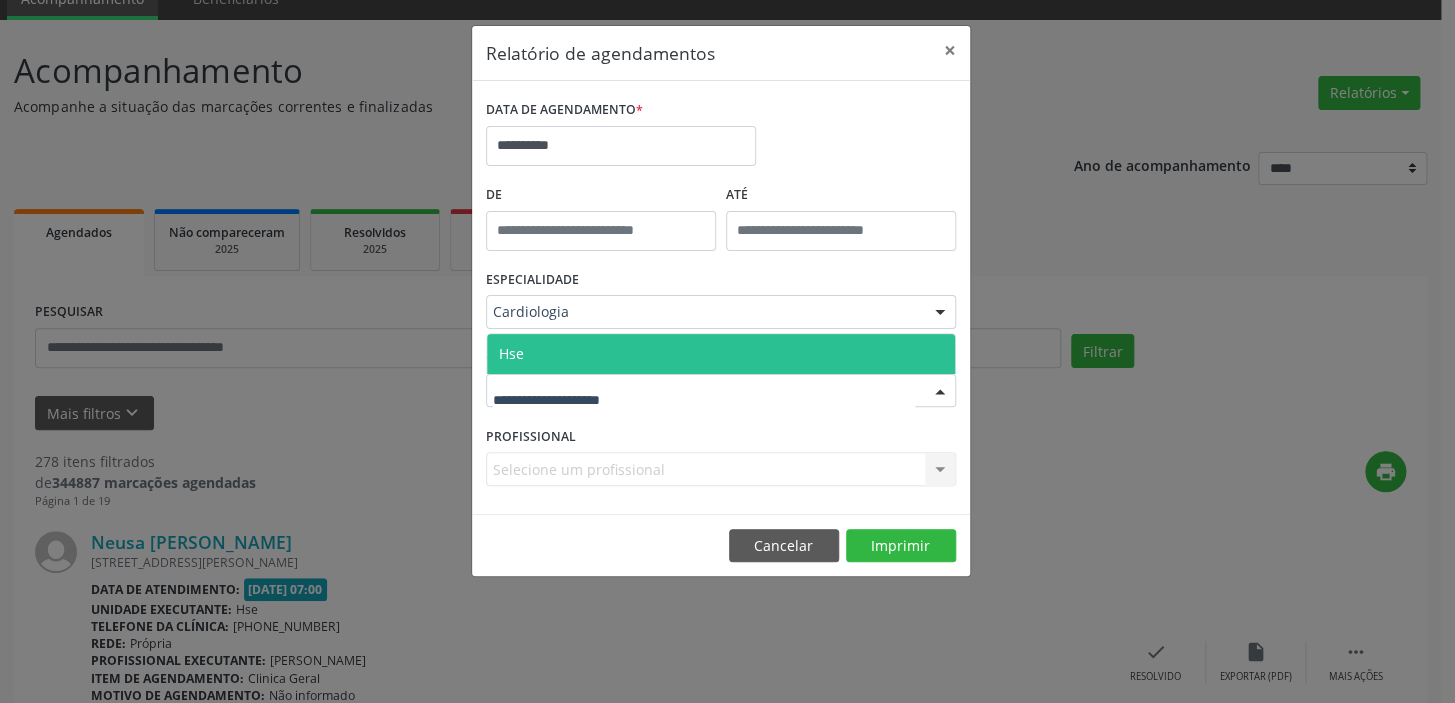 click at bounding box center [704, 401] 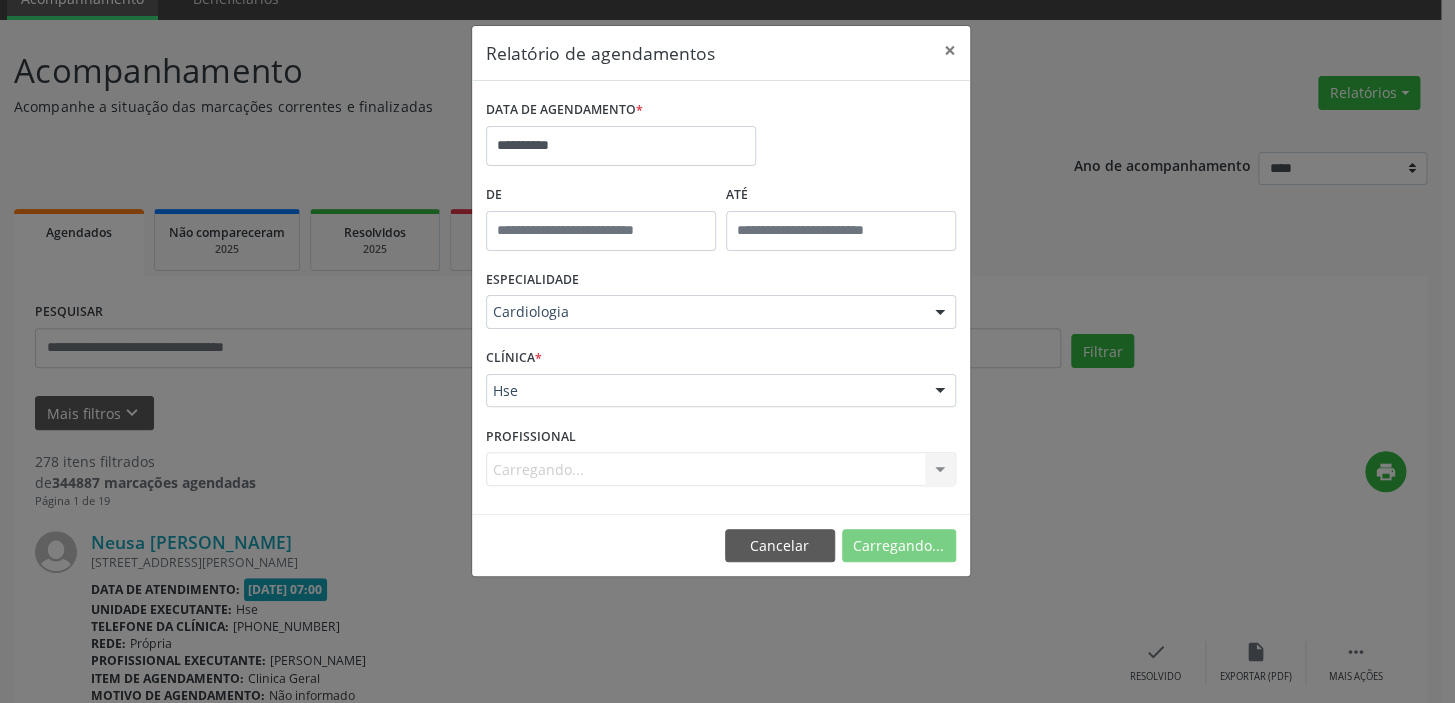 click on "CLÍNICA
*
Hse         Hse
Nenhum resultado encontrado para: "   "
Não há nenhuma opção para ser exibida." at bounding box center (721, 382) 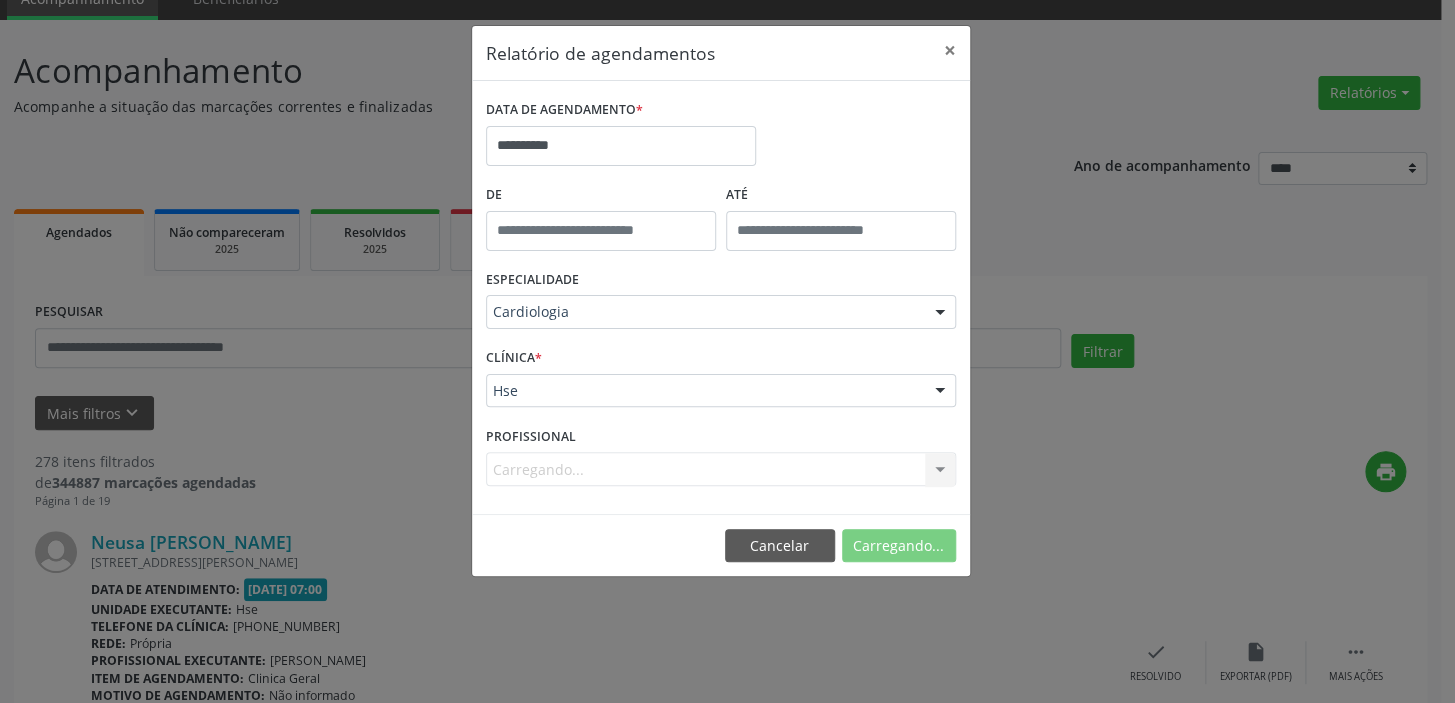 click on "PROFISSIONAL
[GEOGRAPHIC_DATA]...
Nenhum resultado encontrado para: "   "
Não há nenhuma opção para ser exibida." at bounding box center [721, 460] 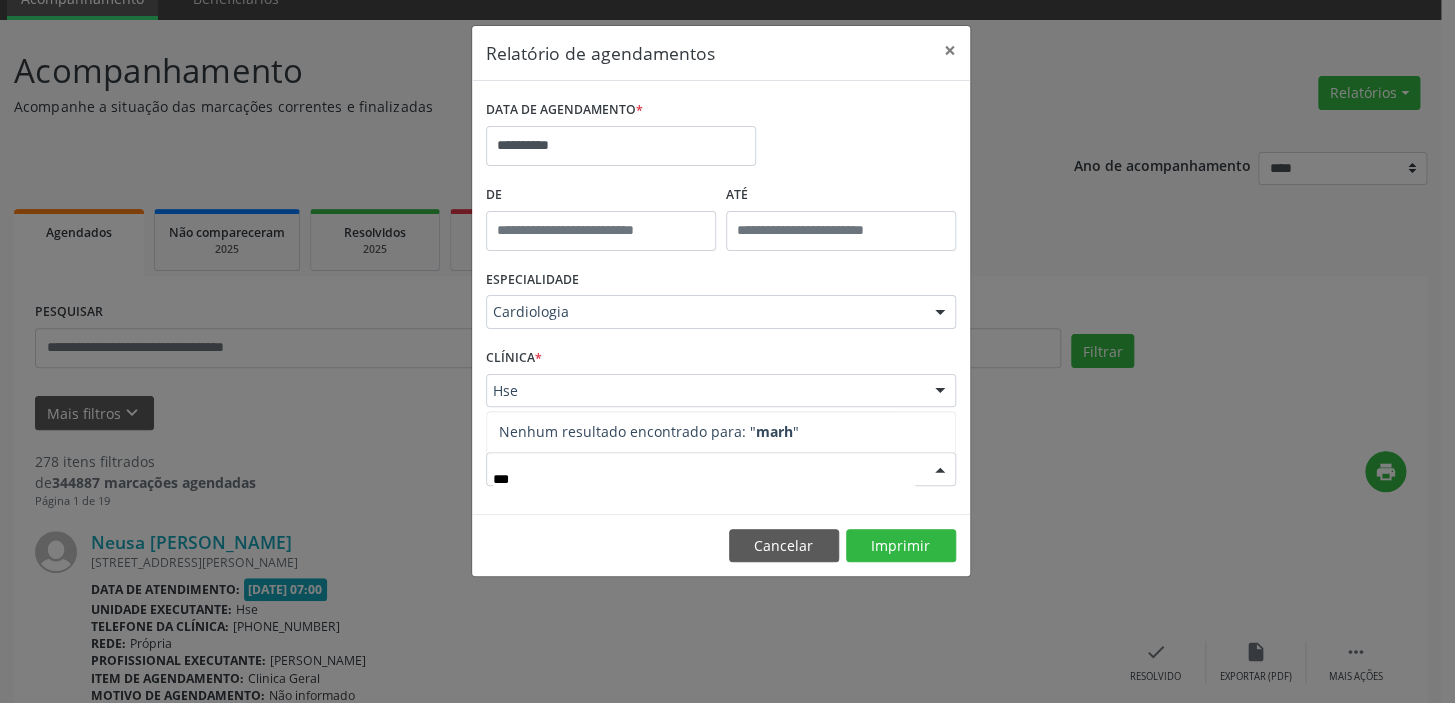 type on "****" 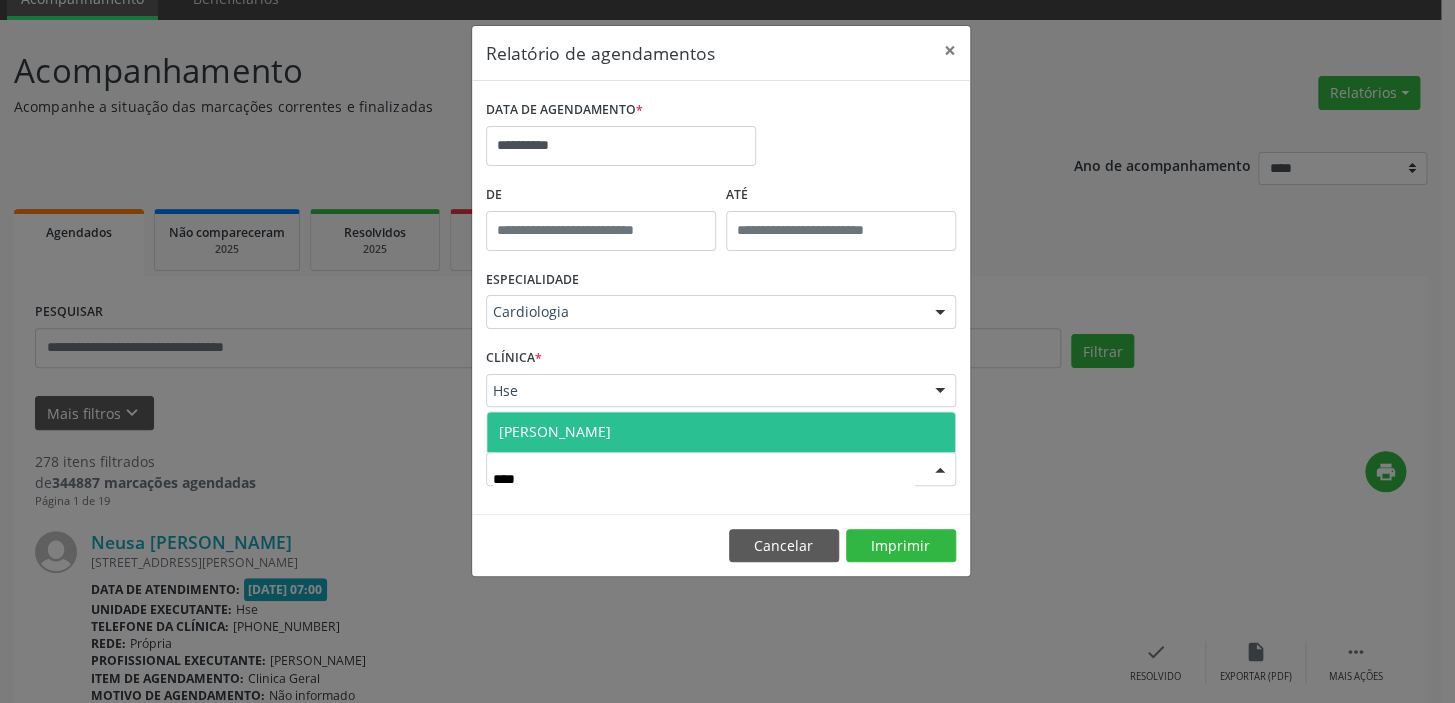 click on "[PERSON_NAME]" at bounding box center (555, 431) 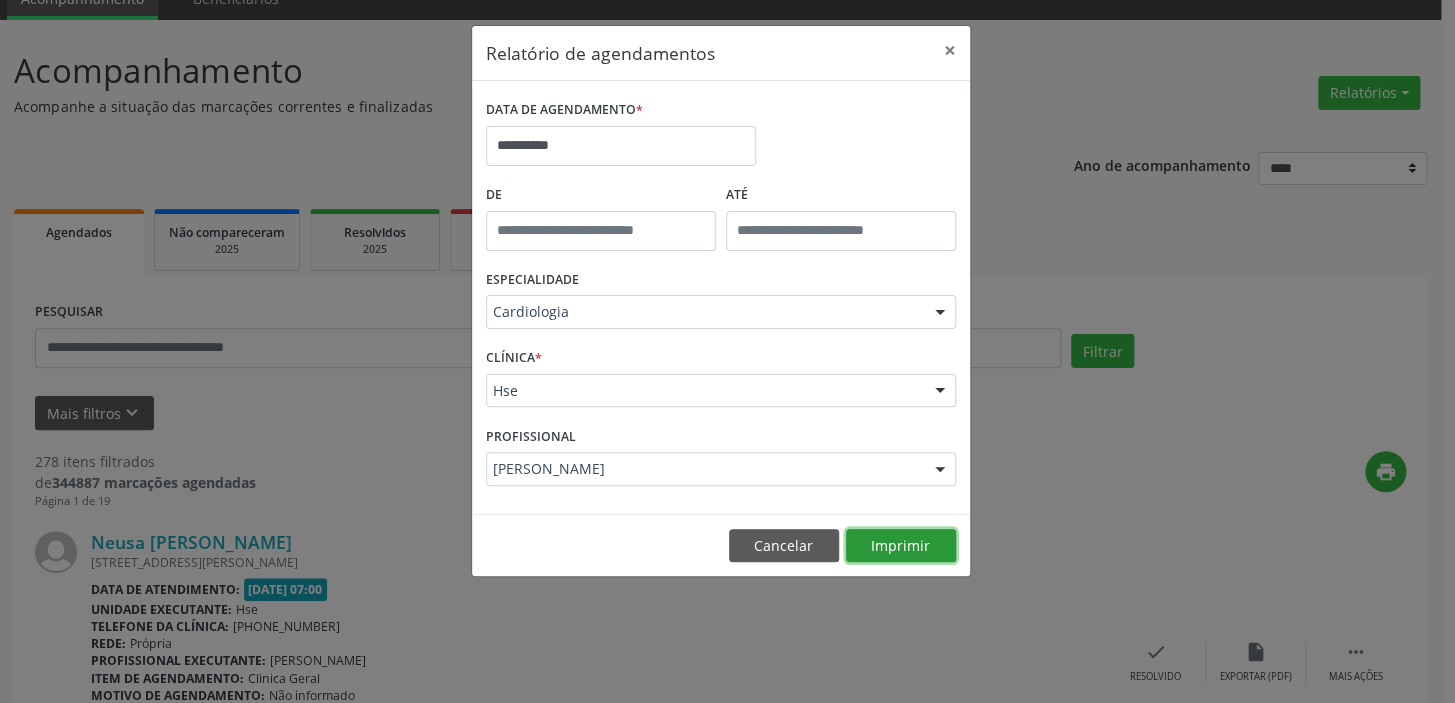 click on "Imprimir" at bounding box center (901, 546) 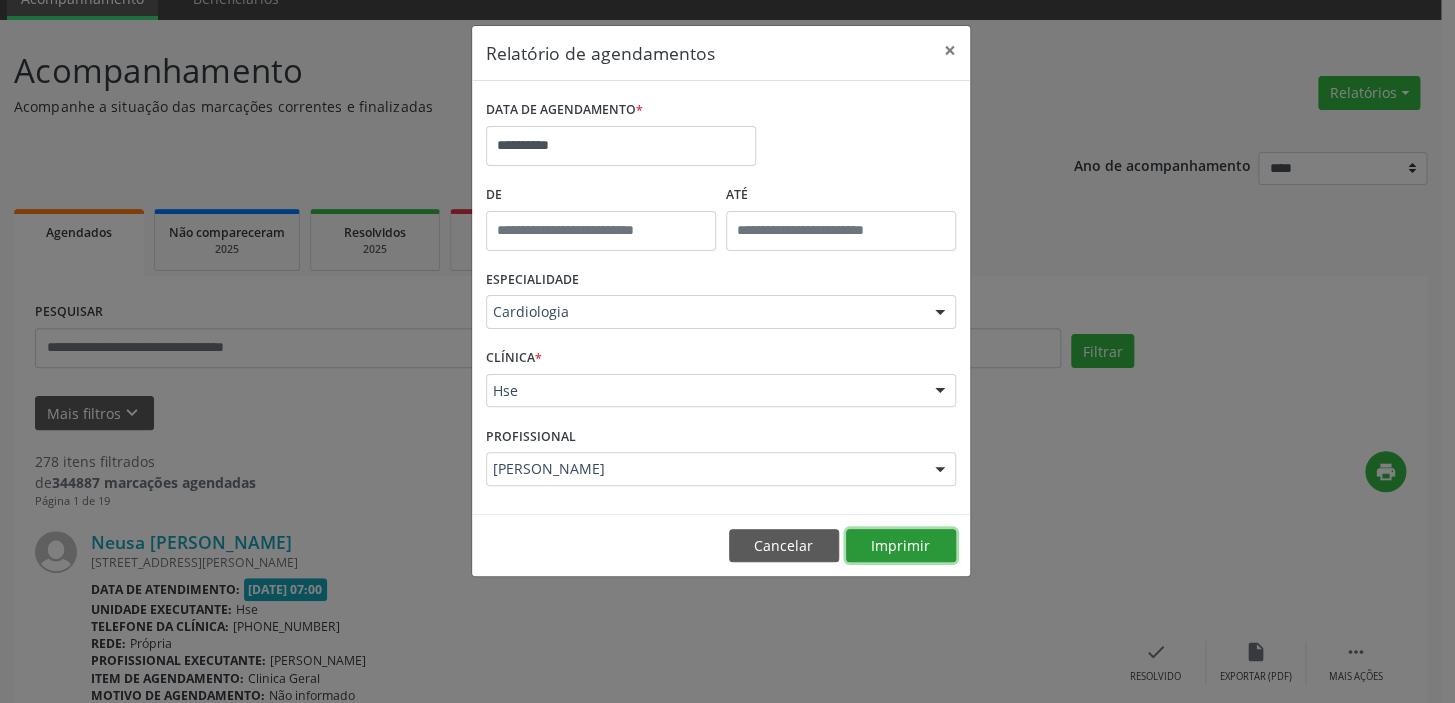 click on "Imprimir" at bounding box center [901, 546] 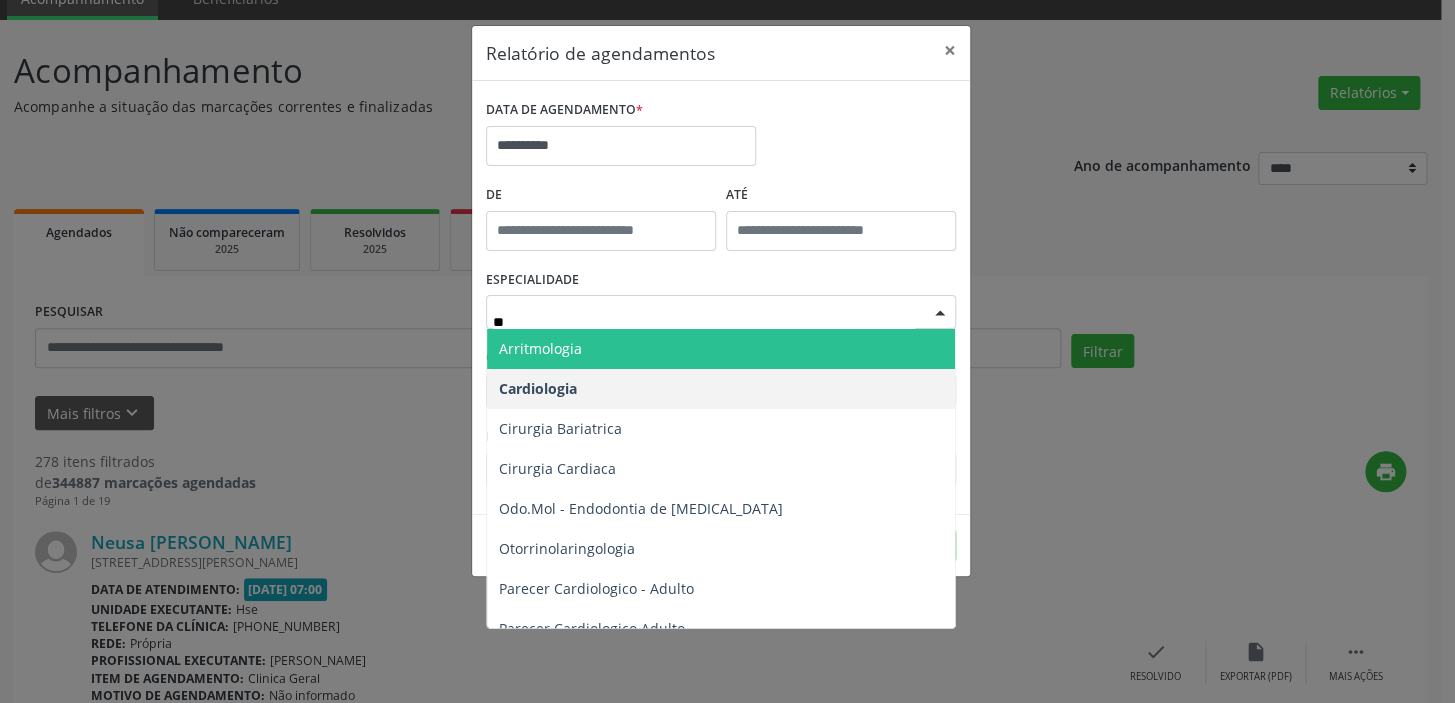type on "***" 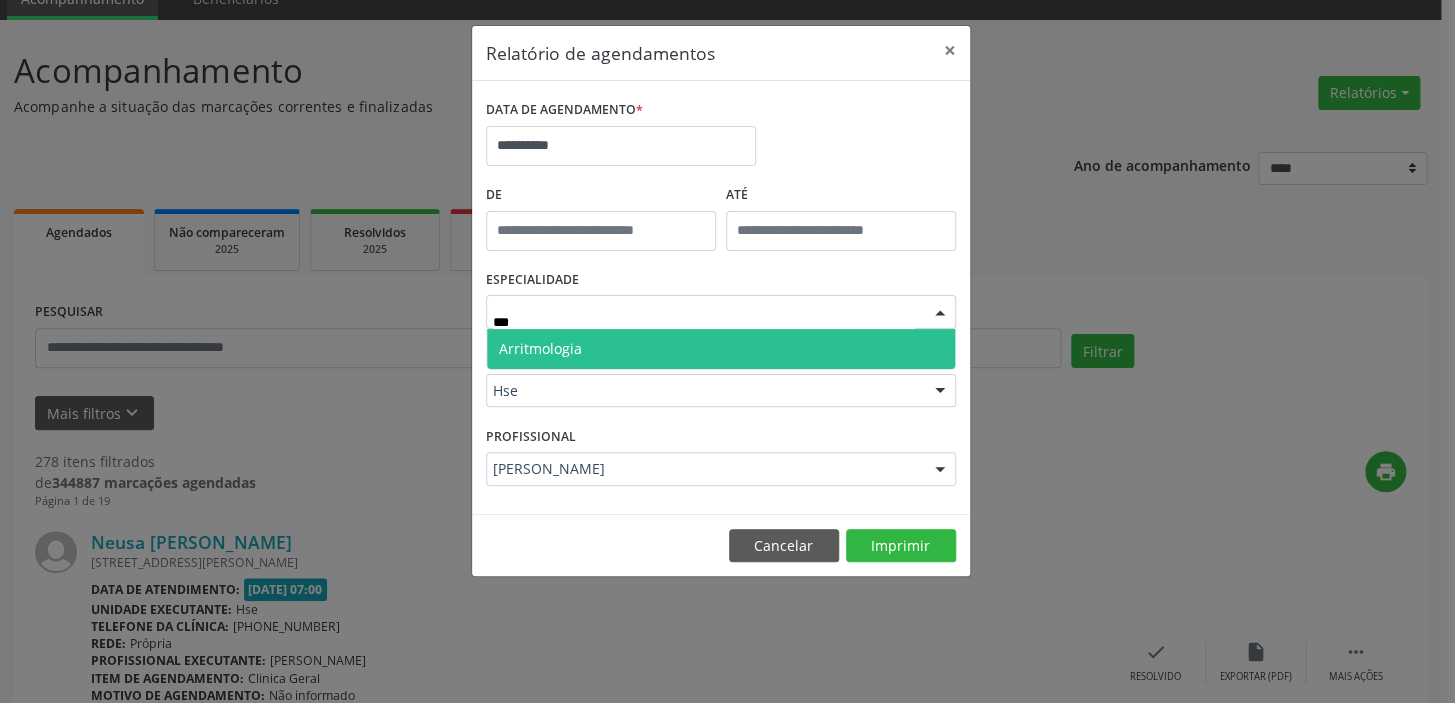 click on "Arritmologia" at bounding box center [721, 349] 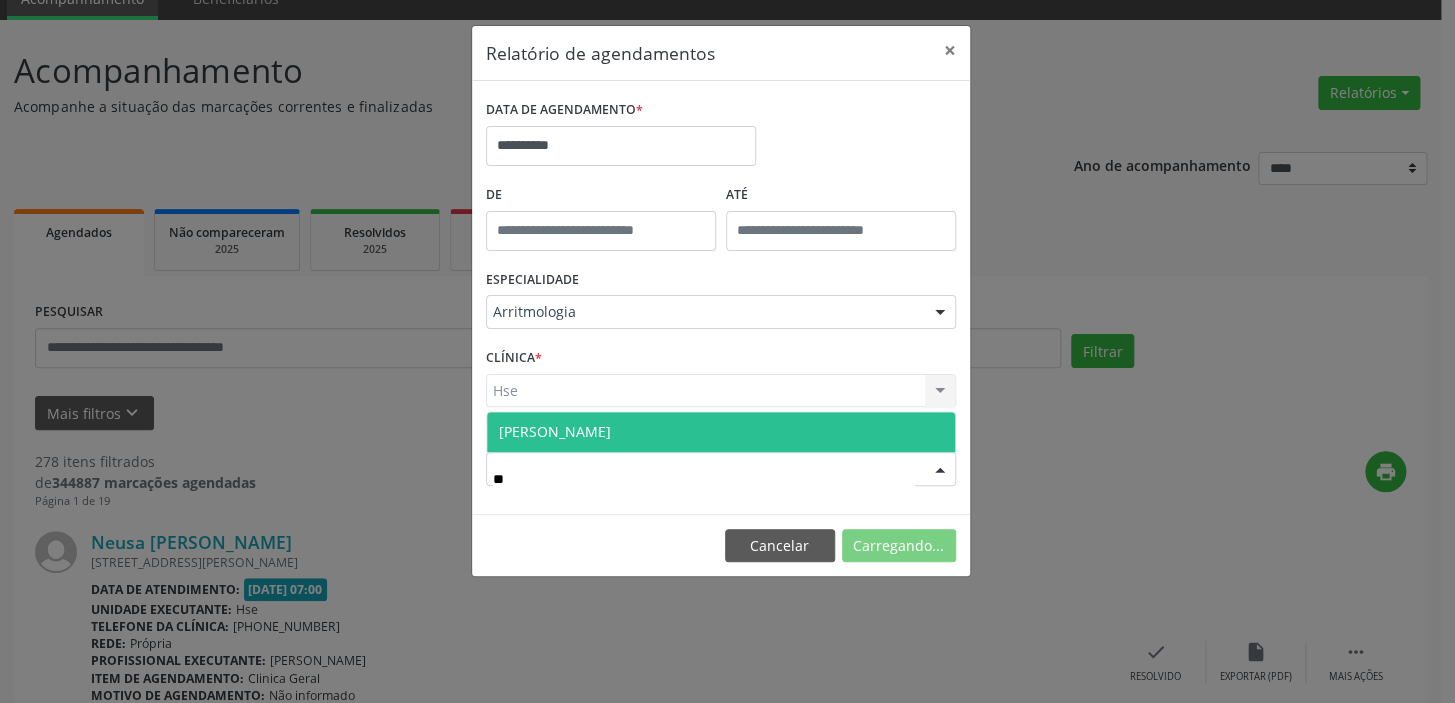 type on "*" 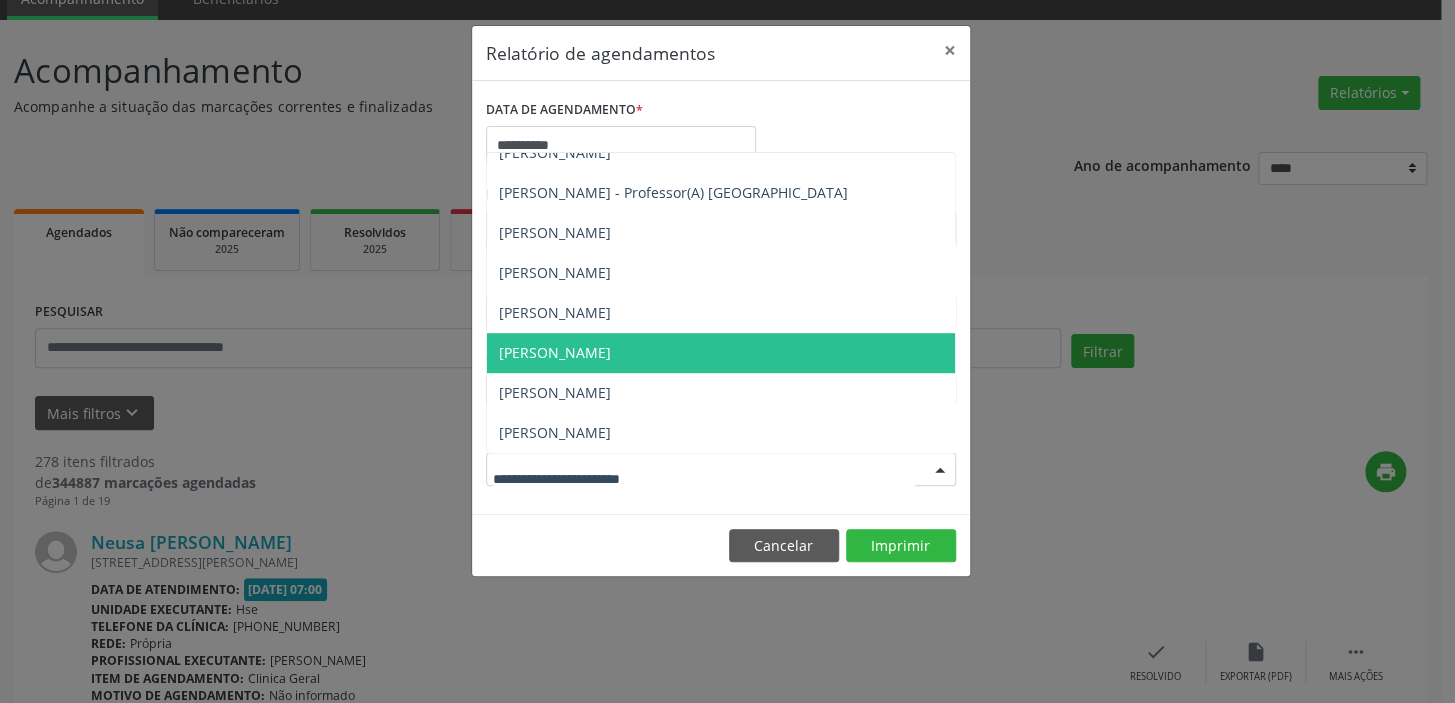 scroll, scrollTop: 0, scrollLeft: 0, axis: both 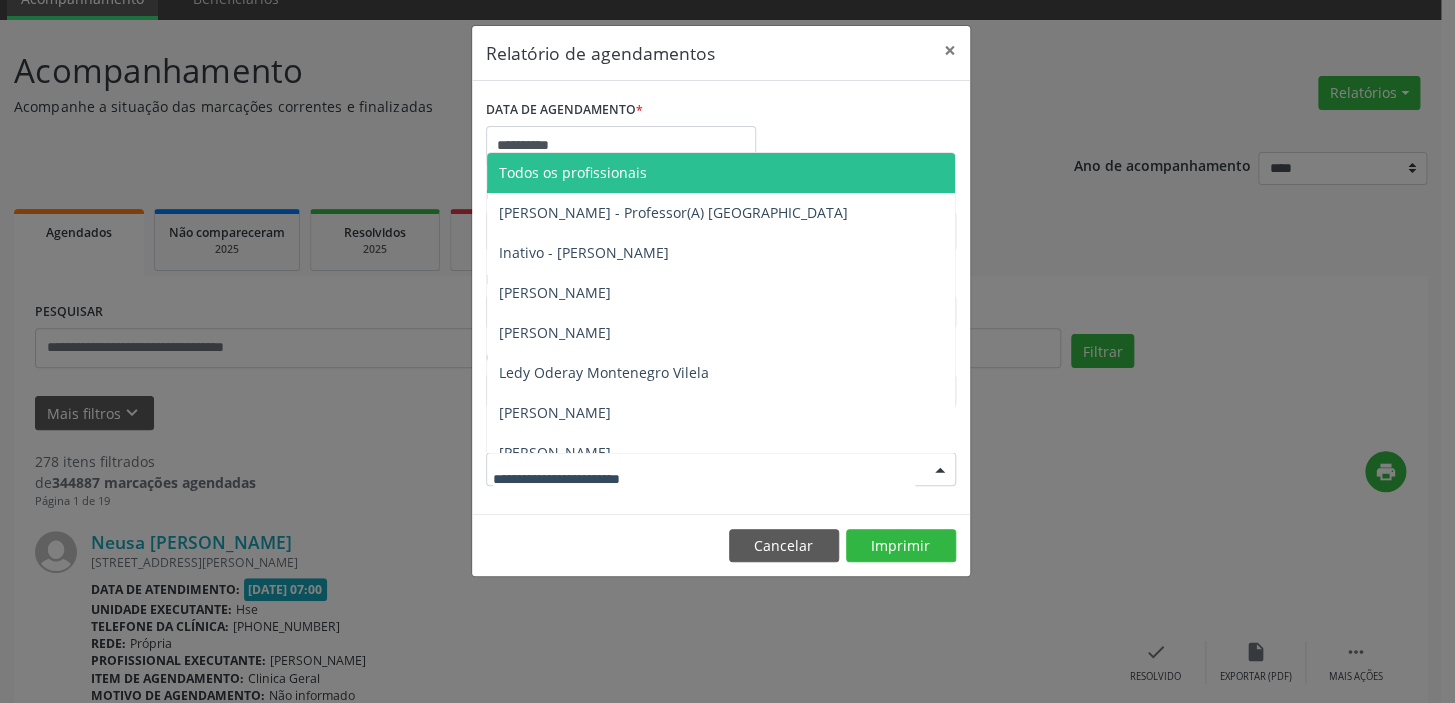 drag, startPoint x: 666, startPoint y: 155, endPoint x: 710, endPoint y: 150, distance: 44.28318 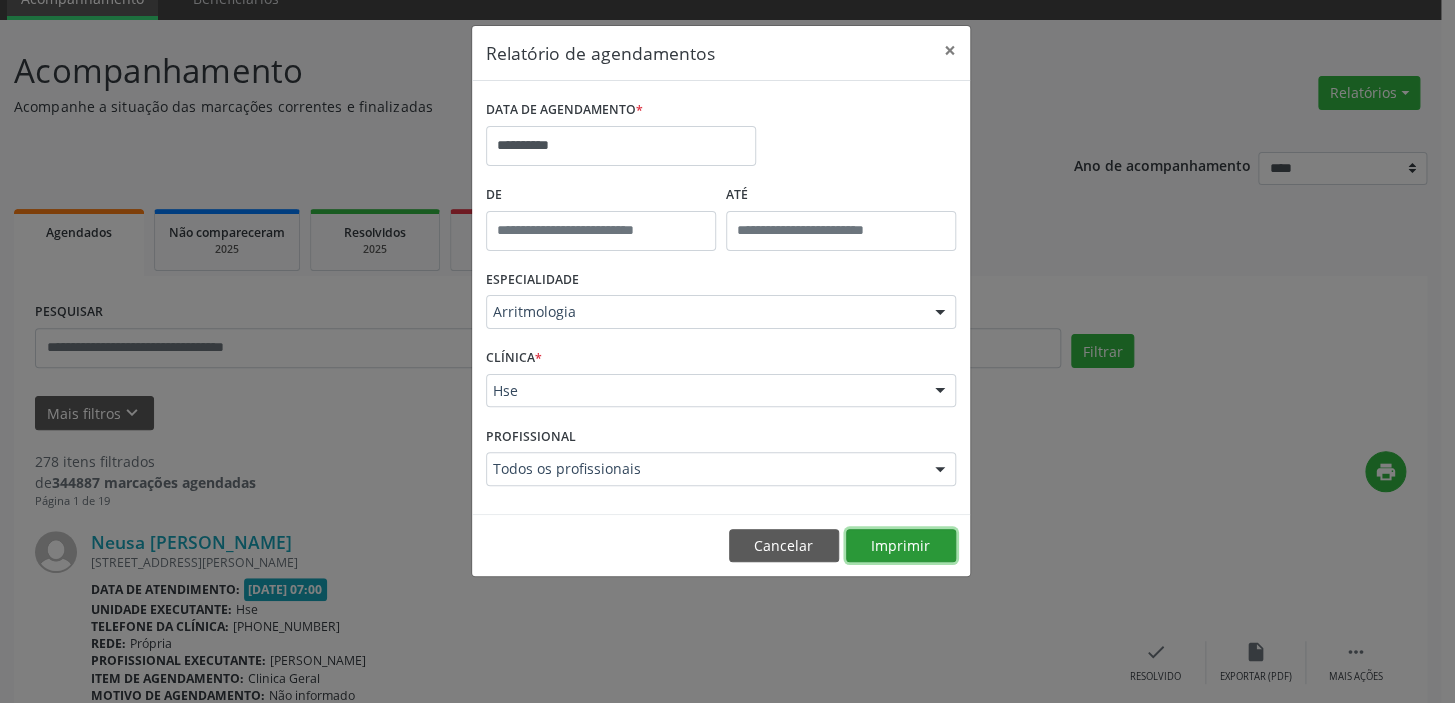 click on "Imprimir" at bounding box center (901, 546) 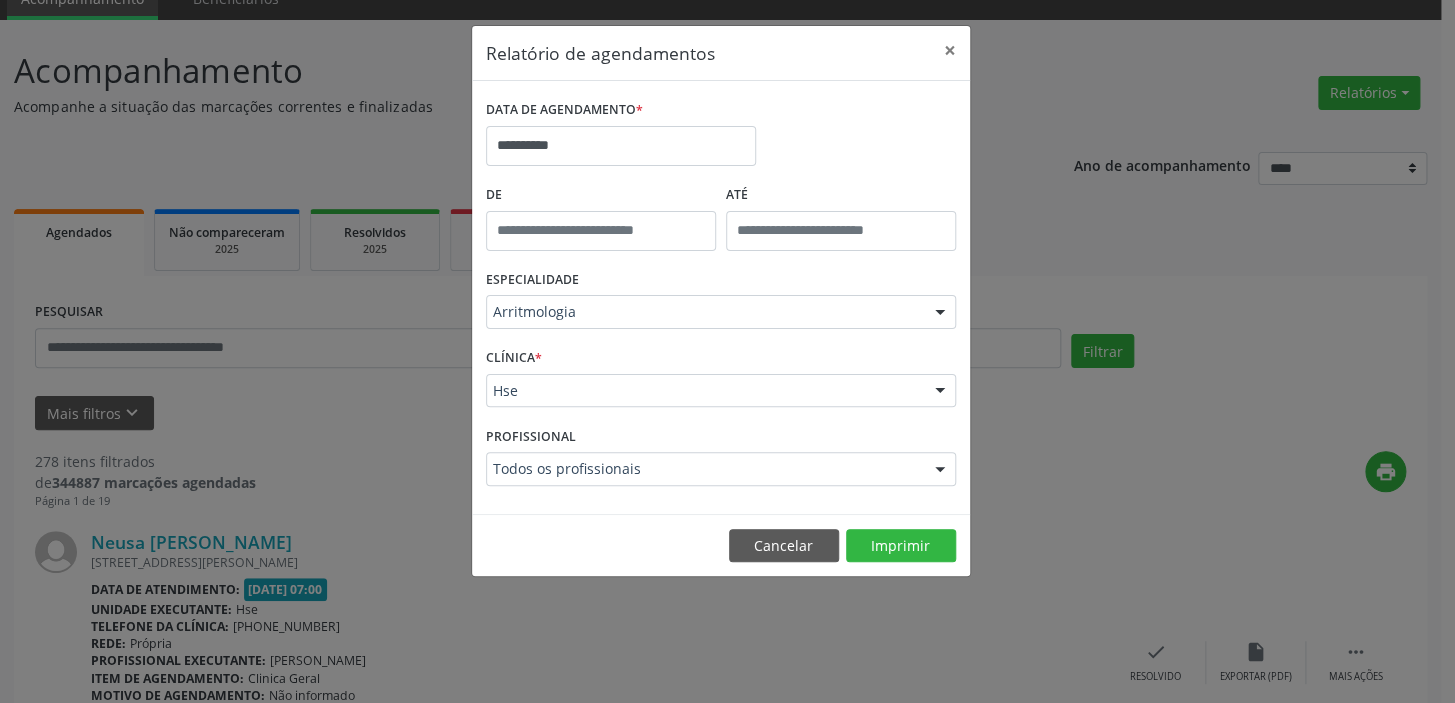 drag, startPoint x: 649, startPoint y: 492, endPoint x: 650, endPoint y: 469, distance: 23.021729 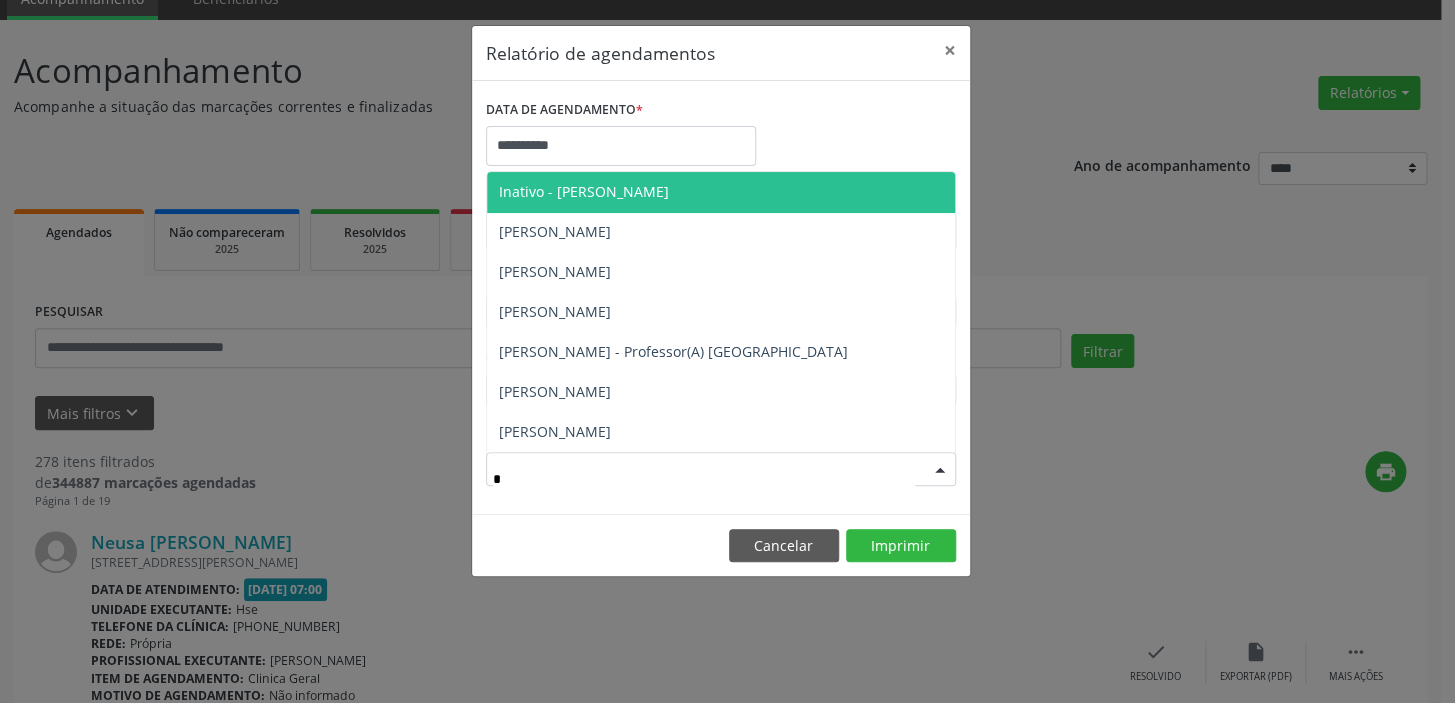 type on "**" 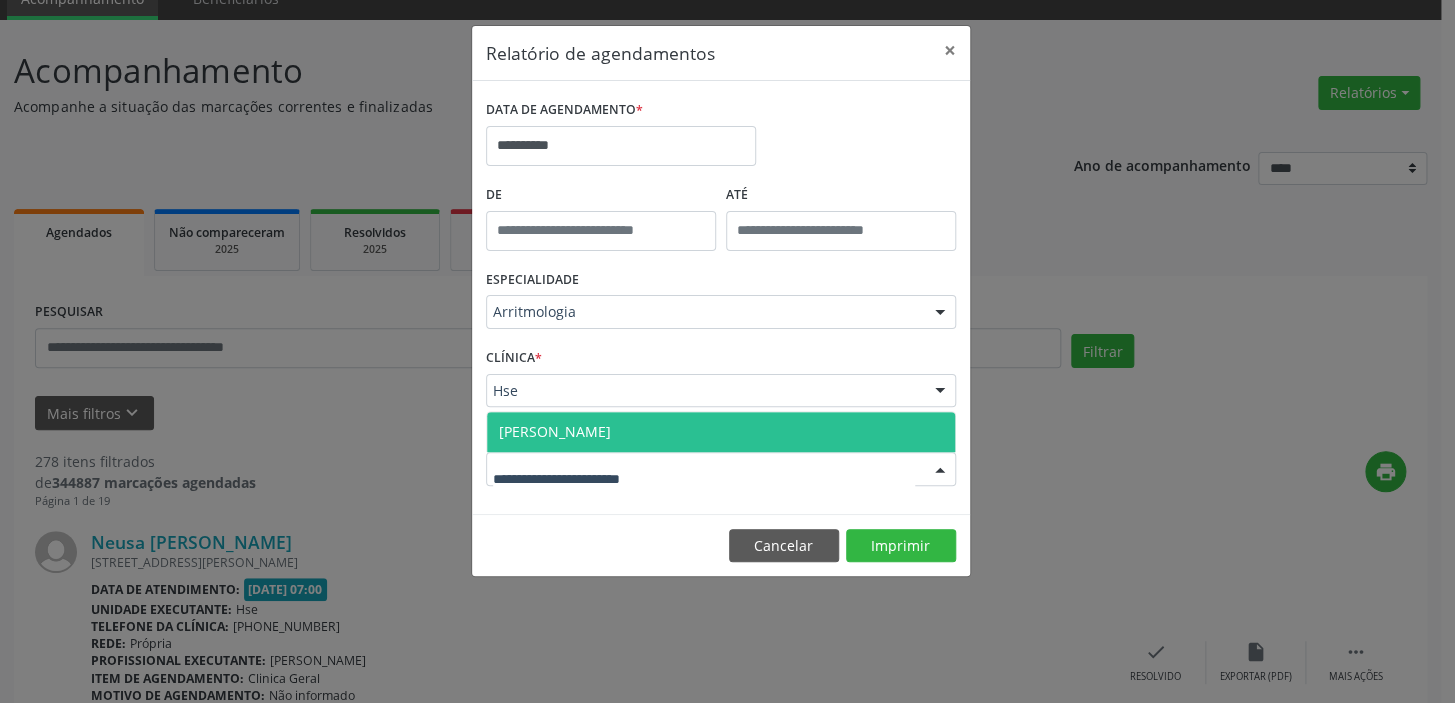 click on "**********" at bounding box center (721, 297) 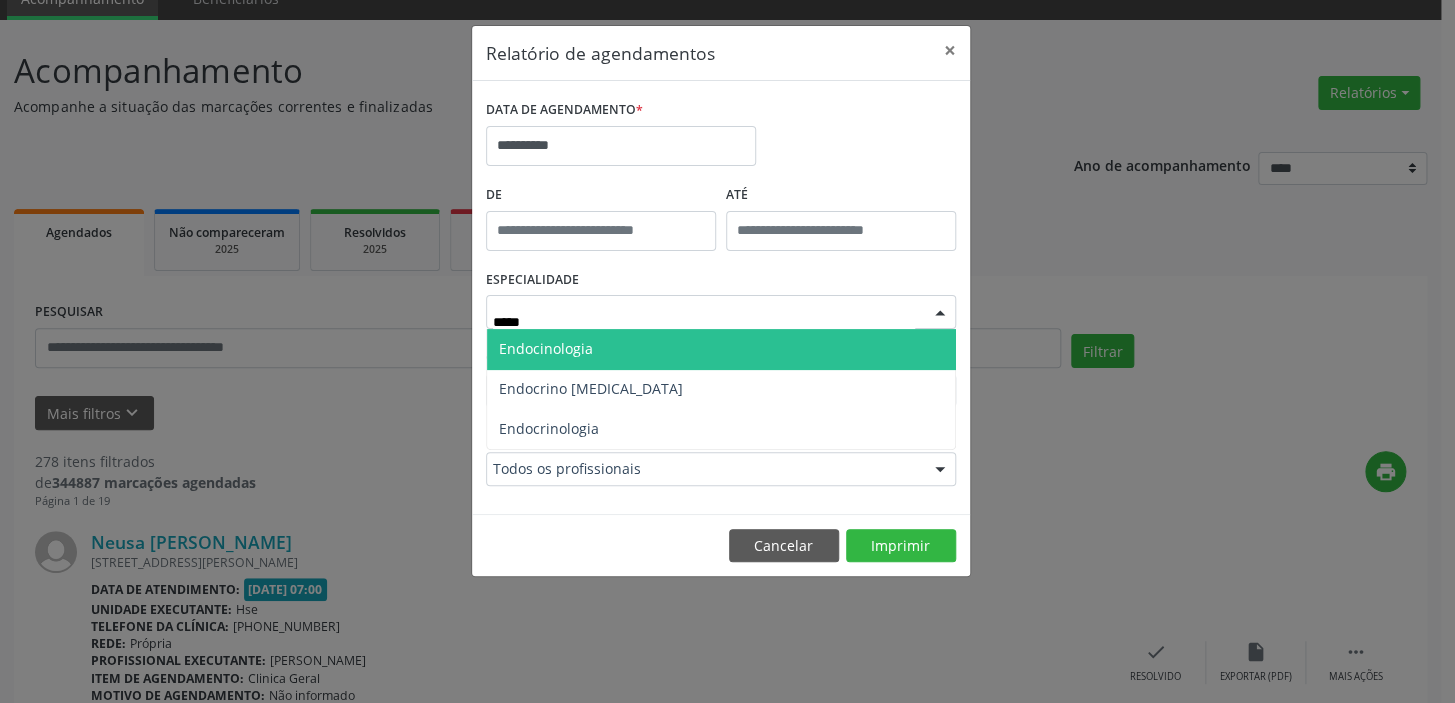 click on "Endocinologia" at bounding box center (546, 348) 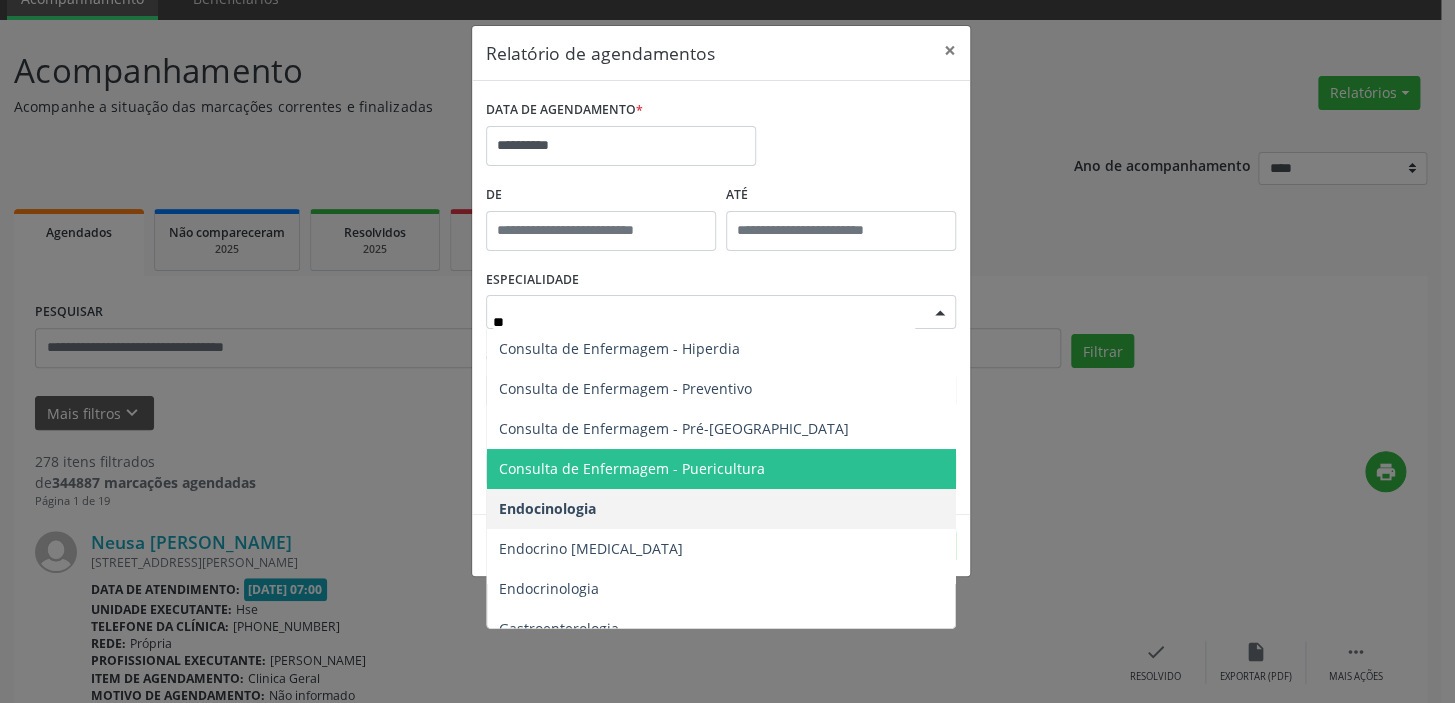 type on "***" 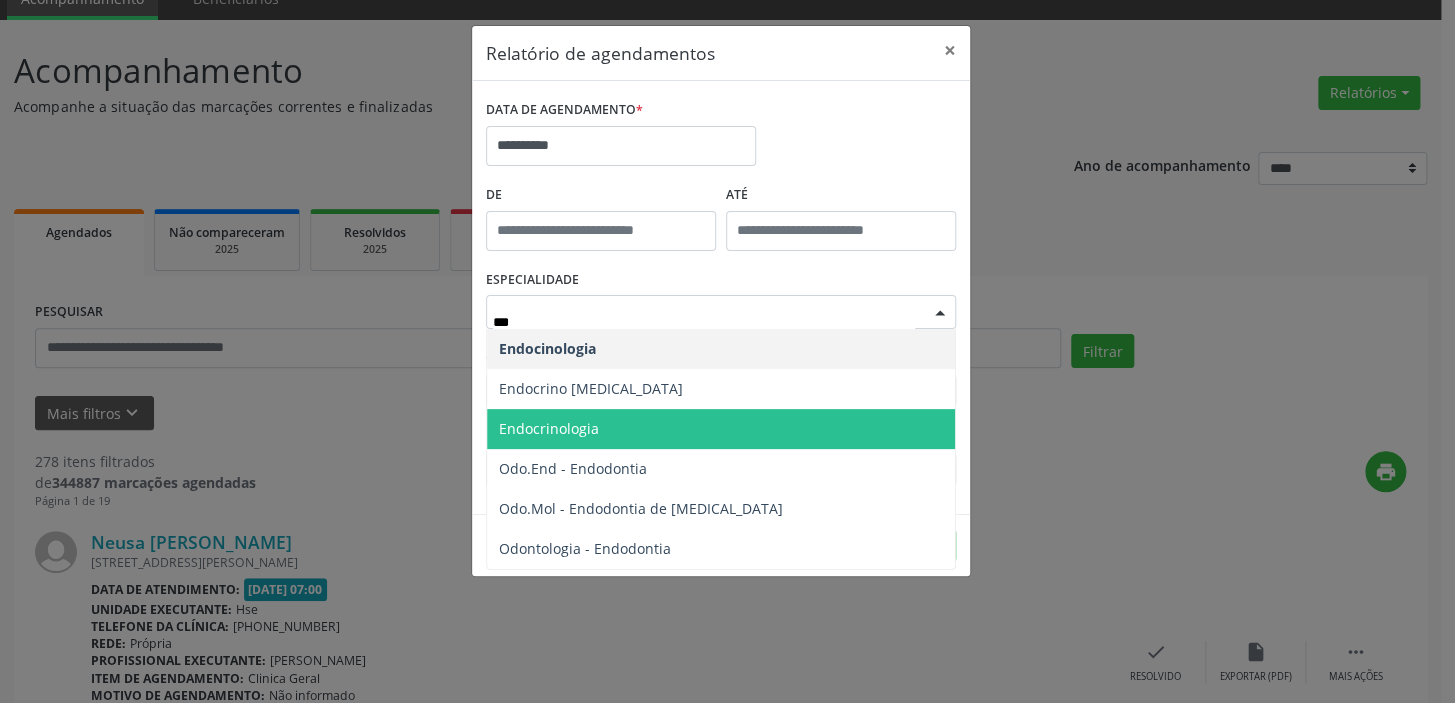click on "Endocrinologia" at bounding box center [721, 429] 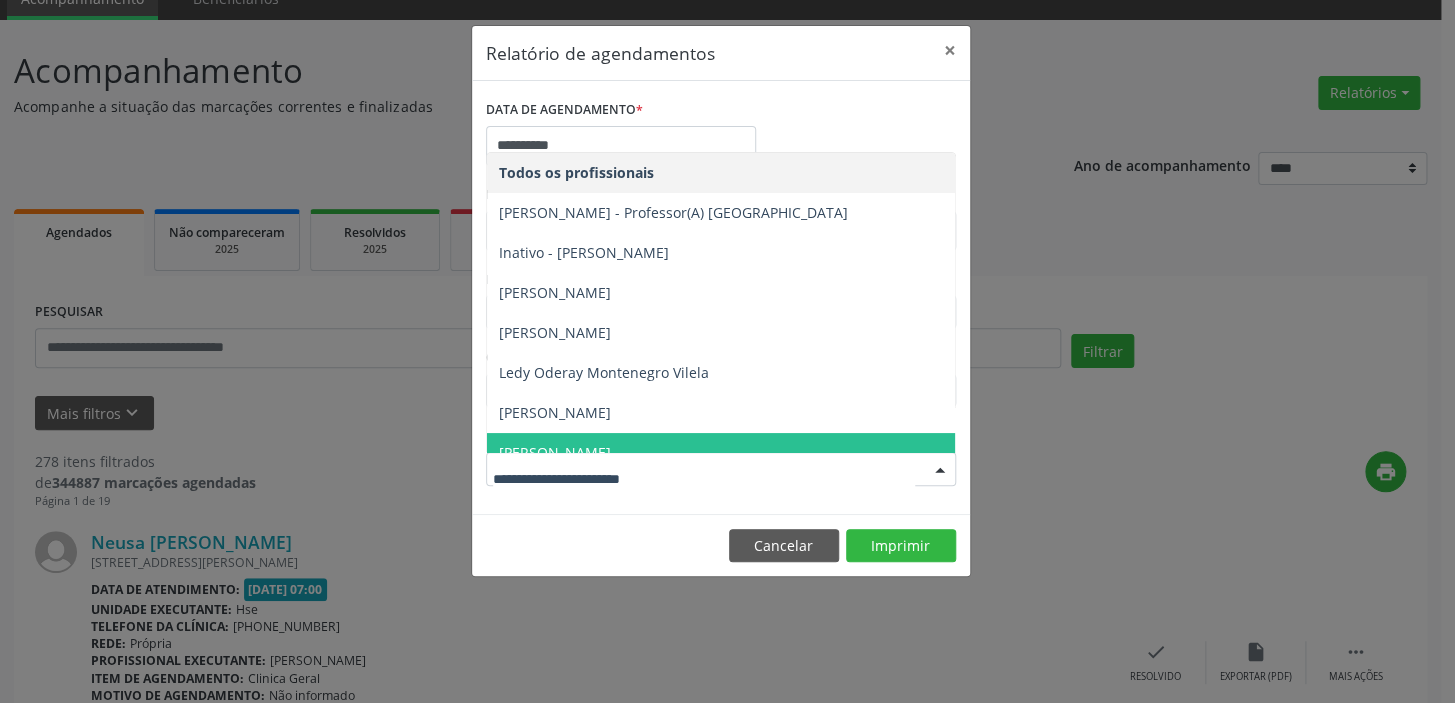drag, startPoint x: 617, startPoint y: 523, endPoint x: 591, endPoint y: 509, distance: 29.529646 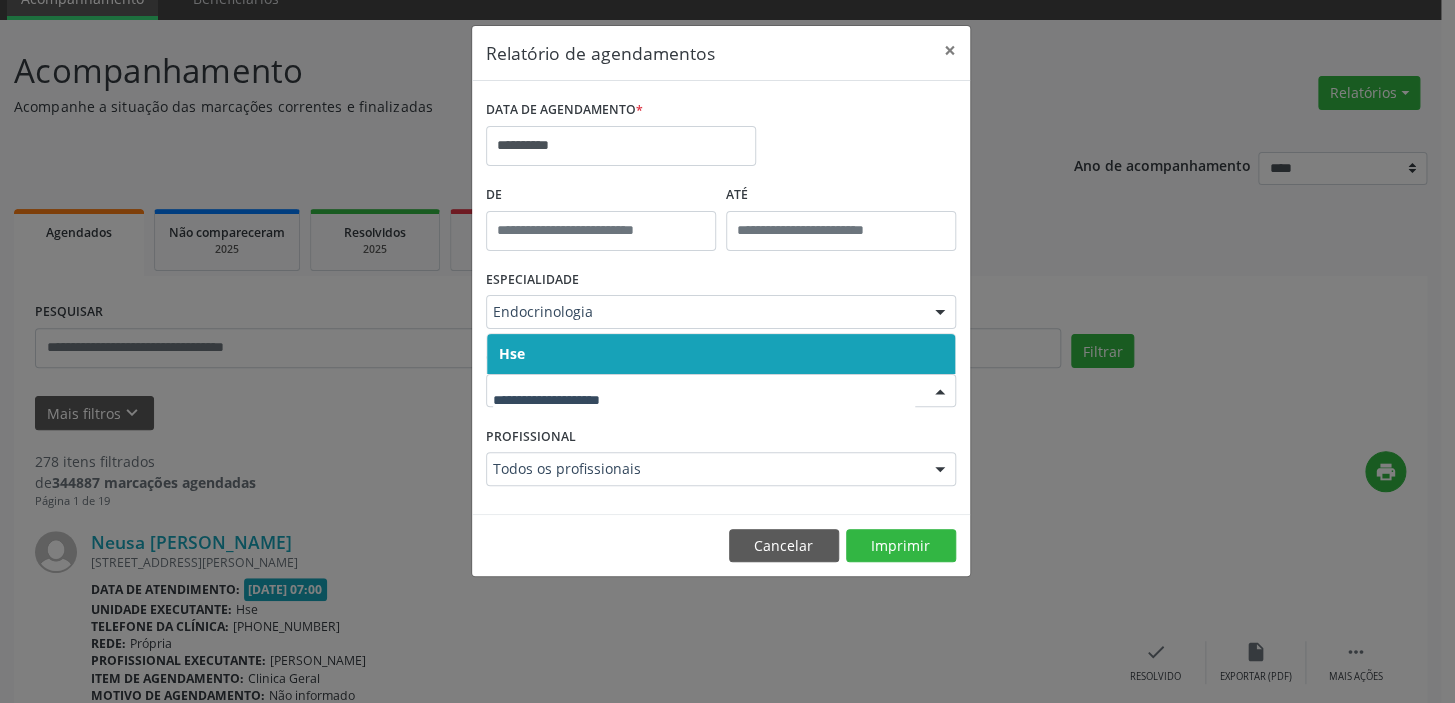 click on "Hse" at bounding box center [721, 354] 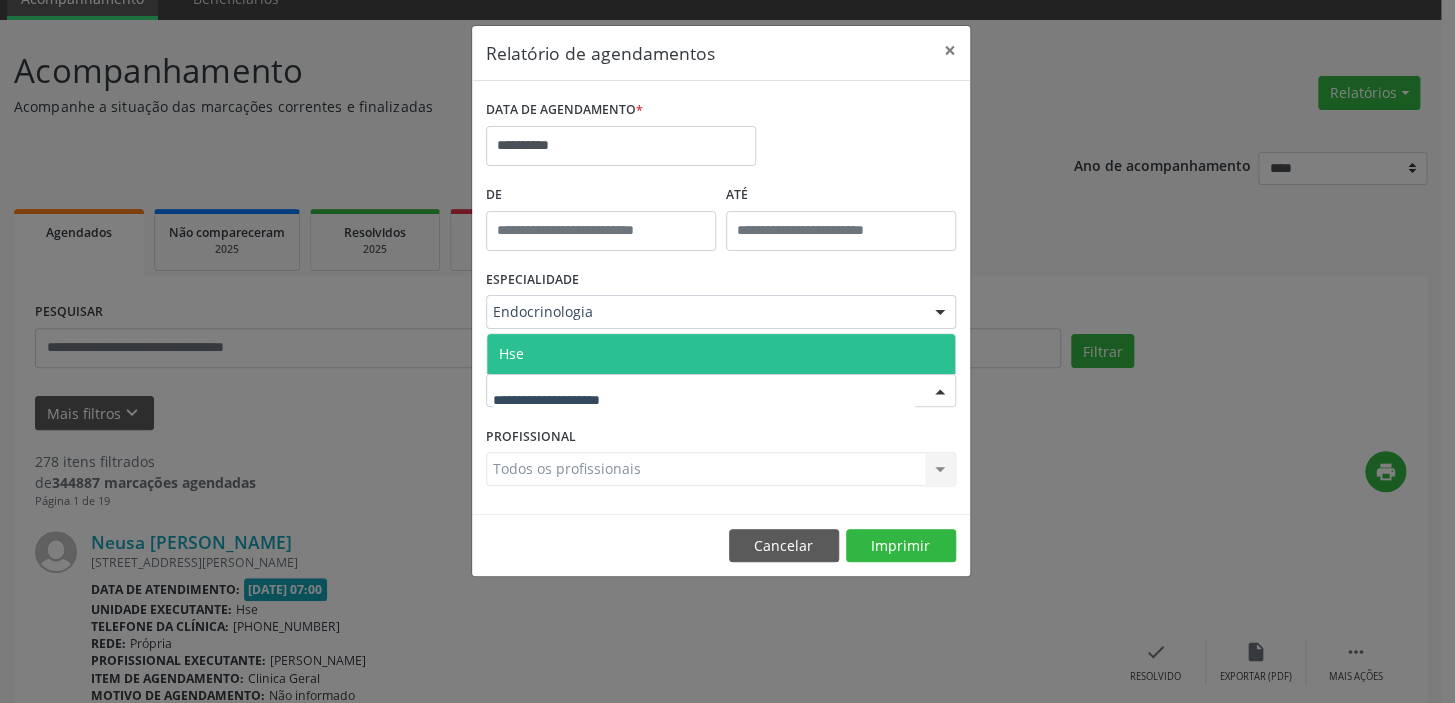 click on "Hse" at bounding box center (721, 354) 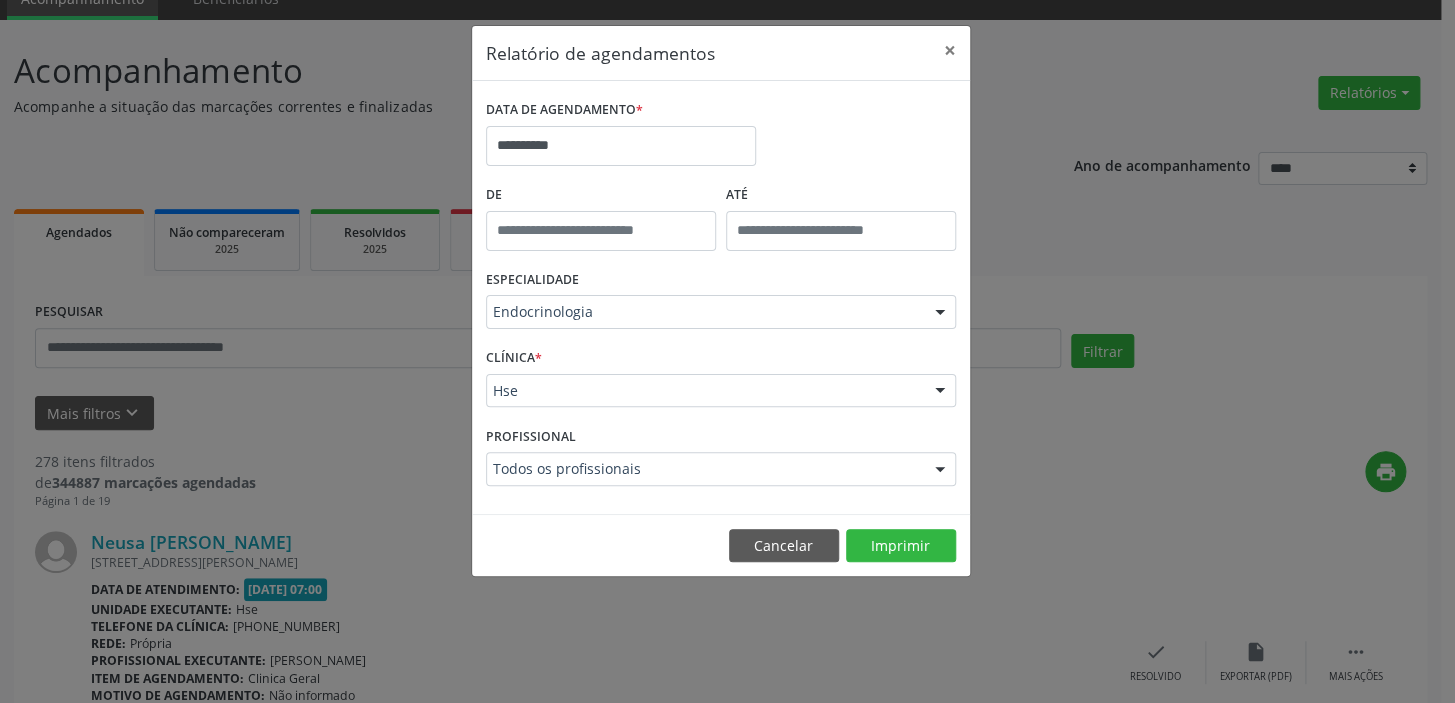 drag, startPoint x: 604, startPoint y: 476, endPoint x: 586, endPoint y: 468, distance: 19.697716 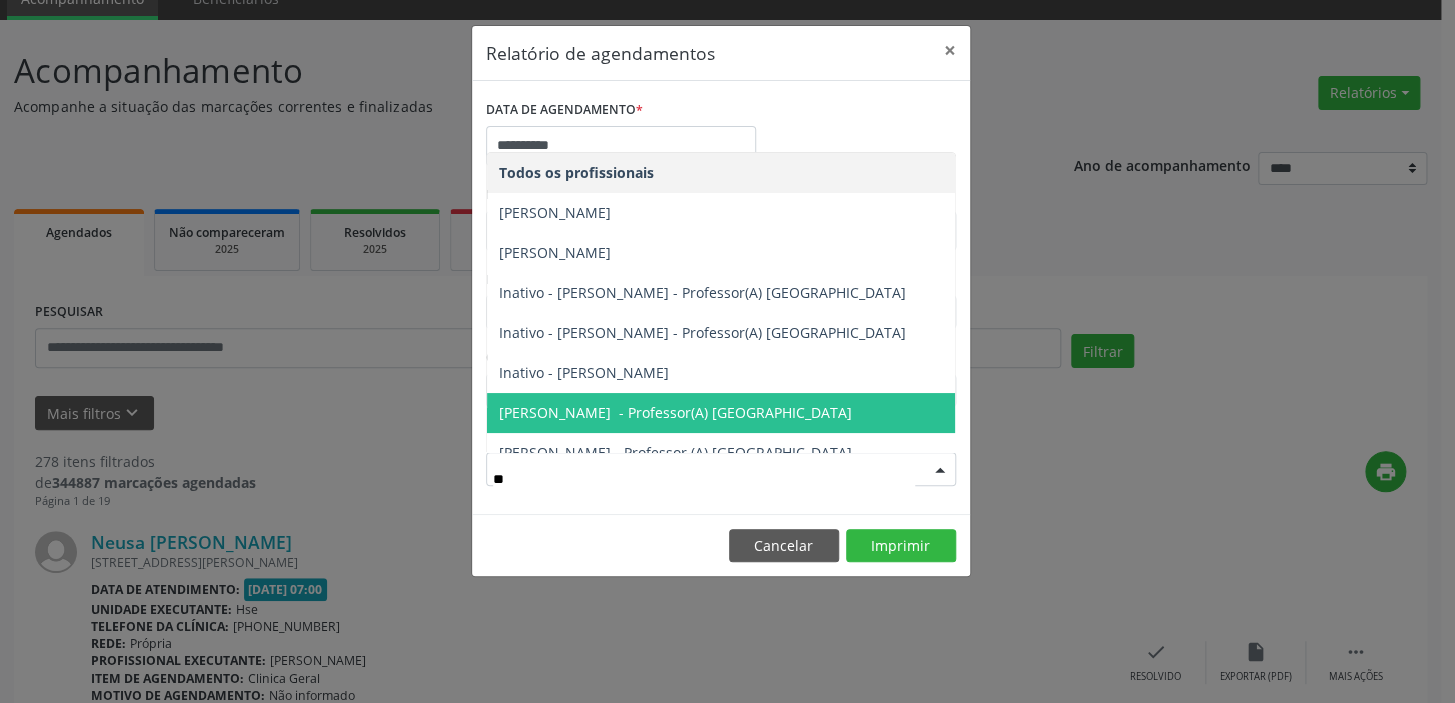 type on "*" 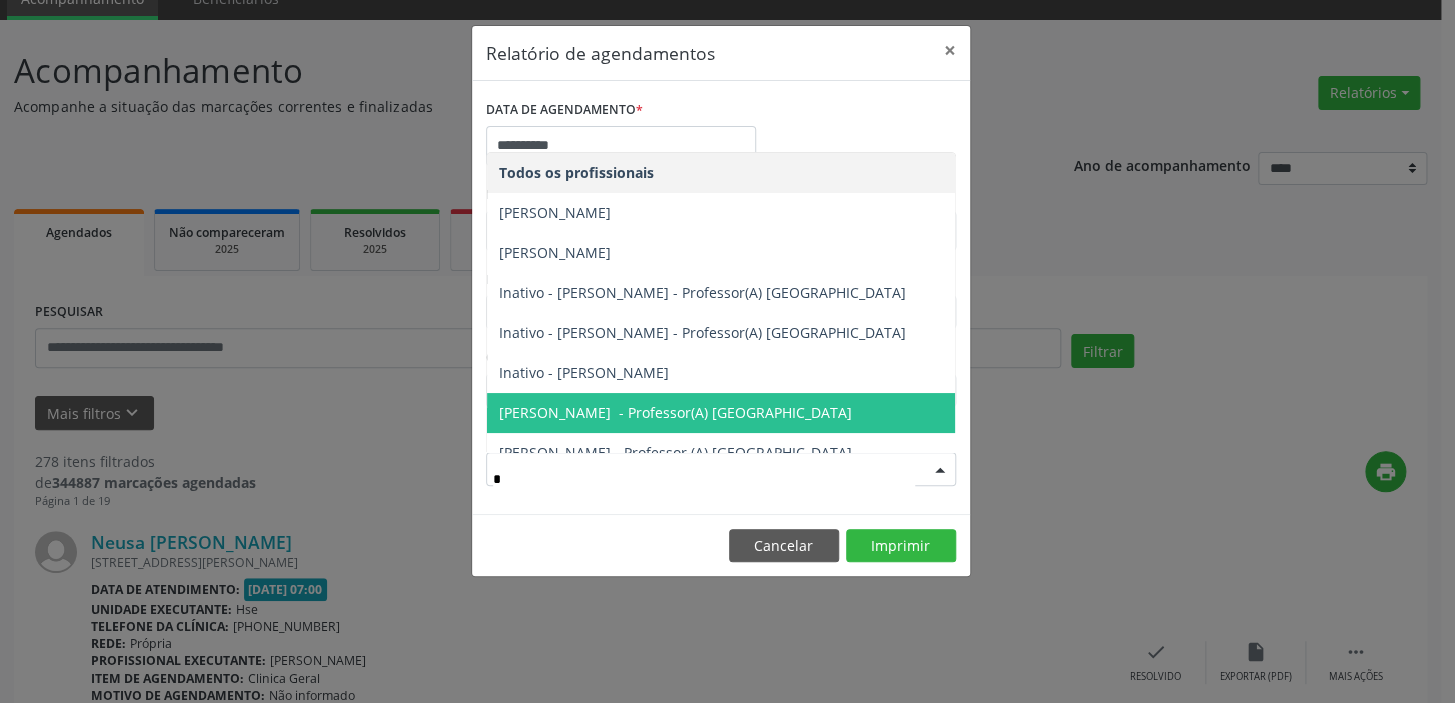 type 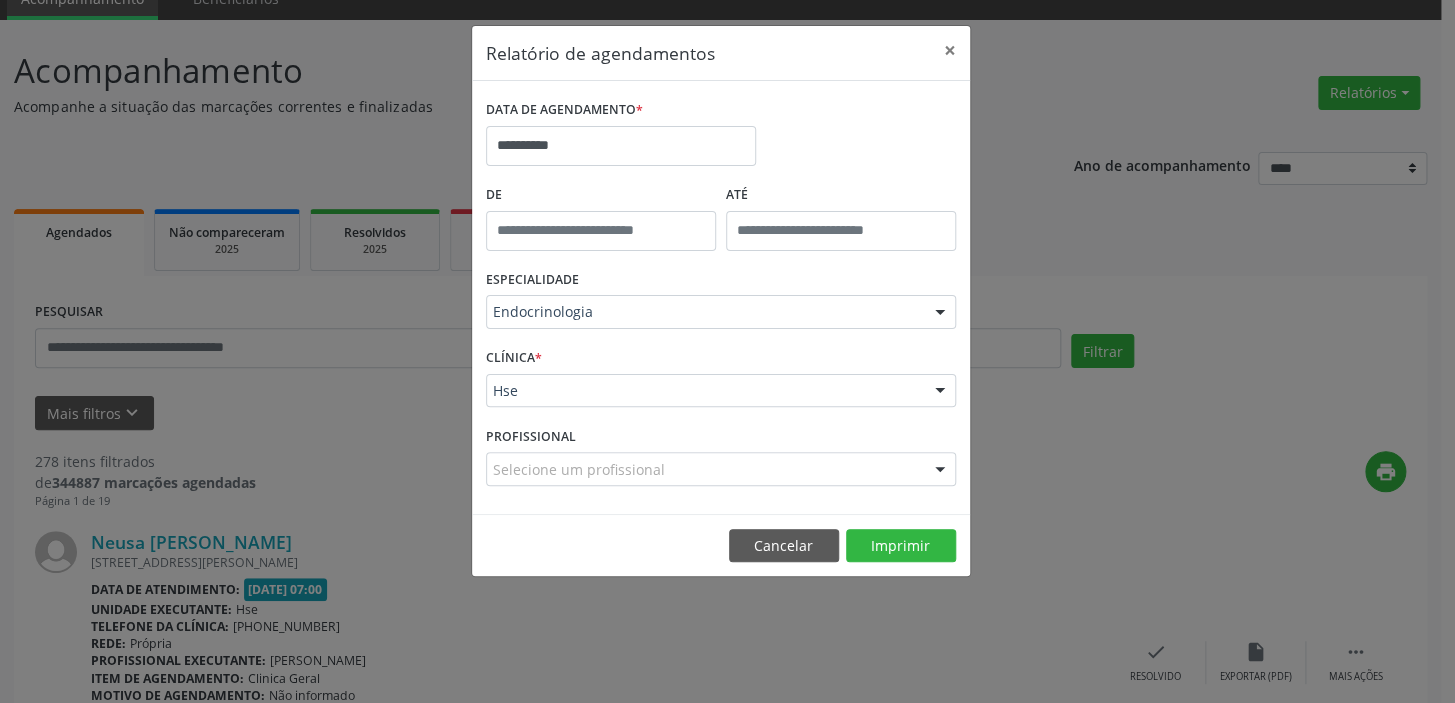 click on "**********" at bounding box center (721, 297) 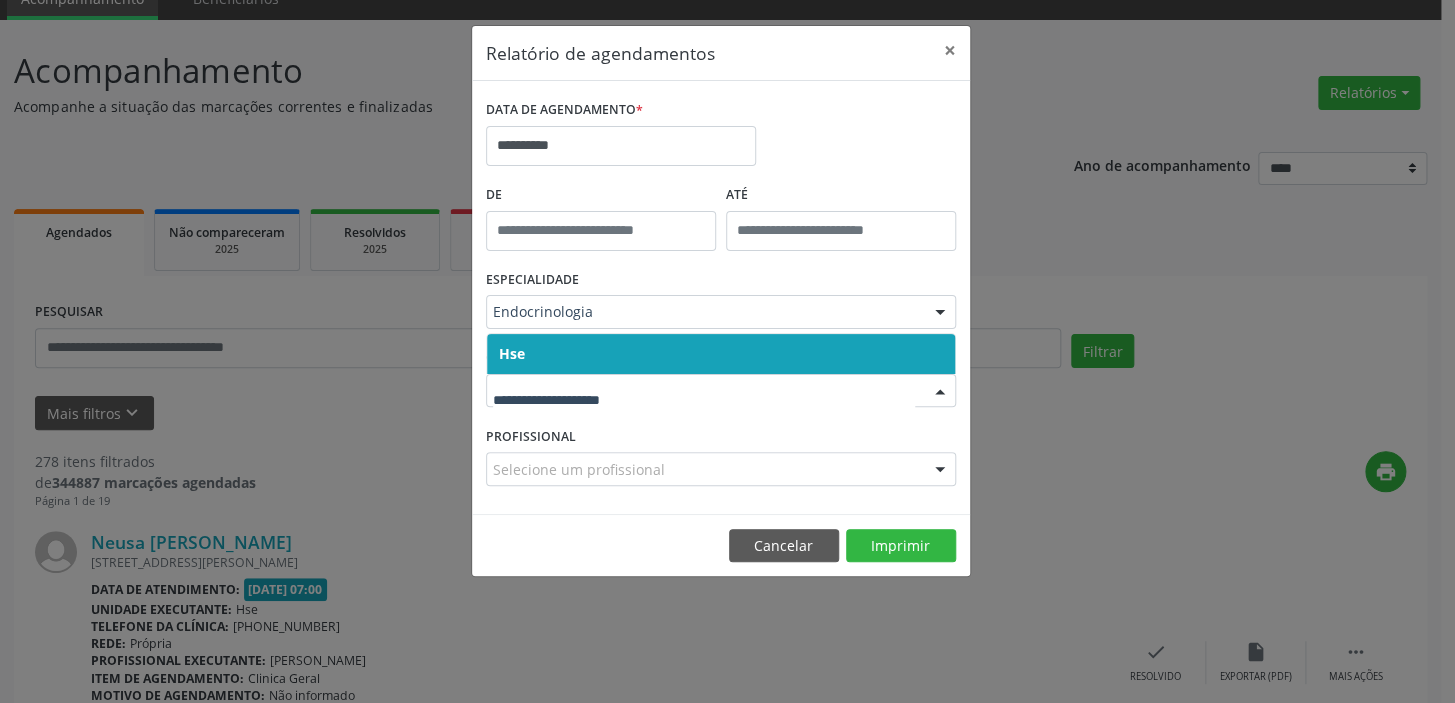 click on "Hse" at bounding box center [721, 354] 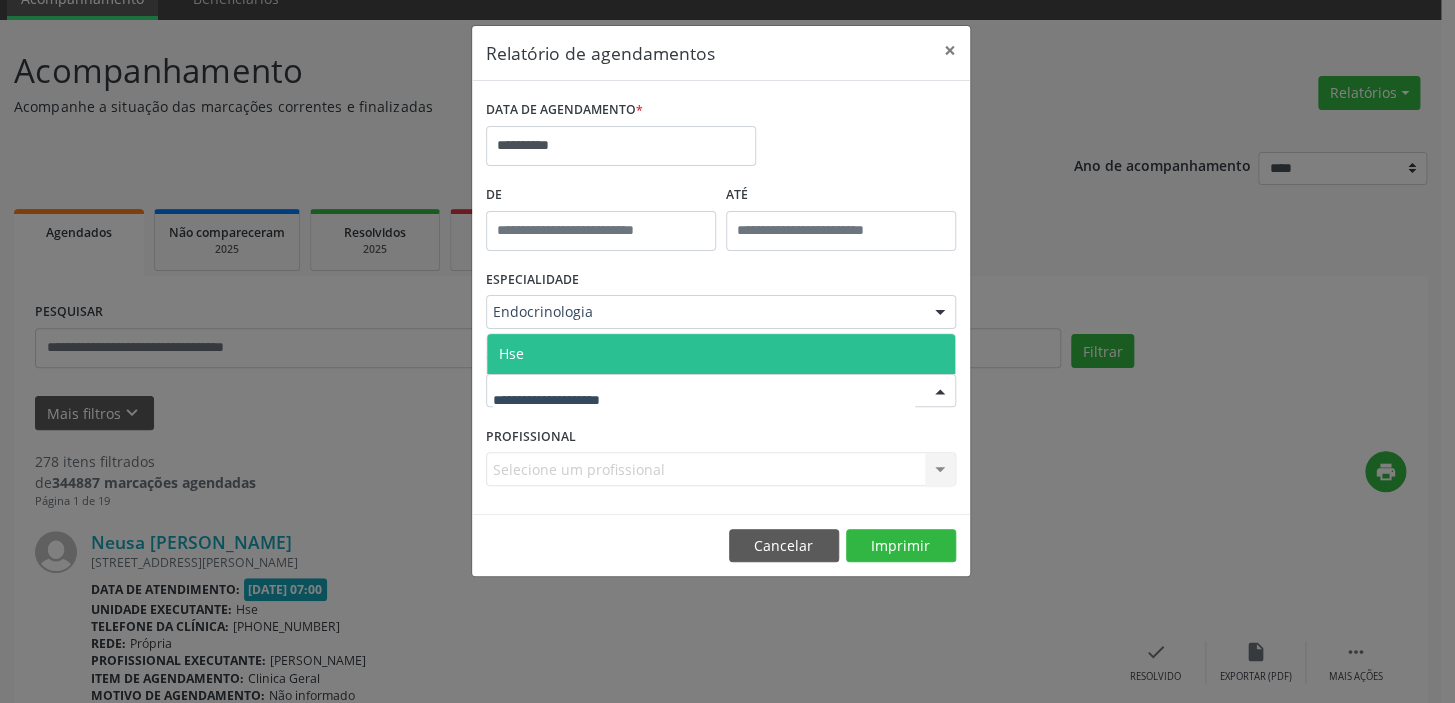 click on "Hse" at bounding box center [721, 354] 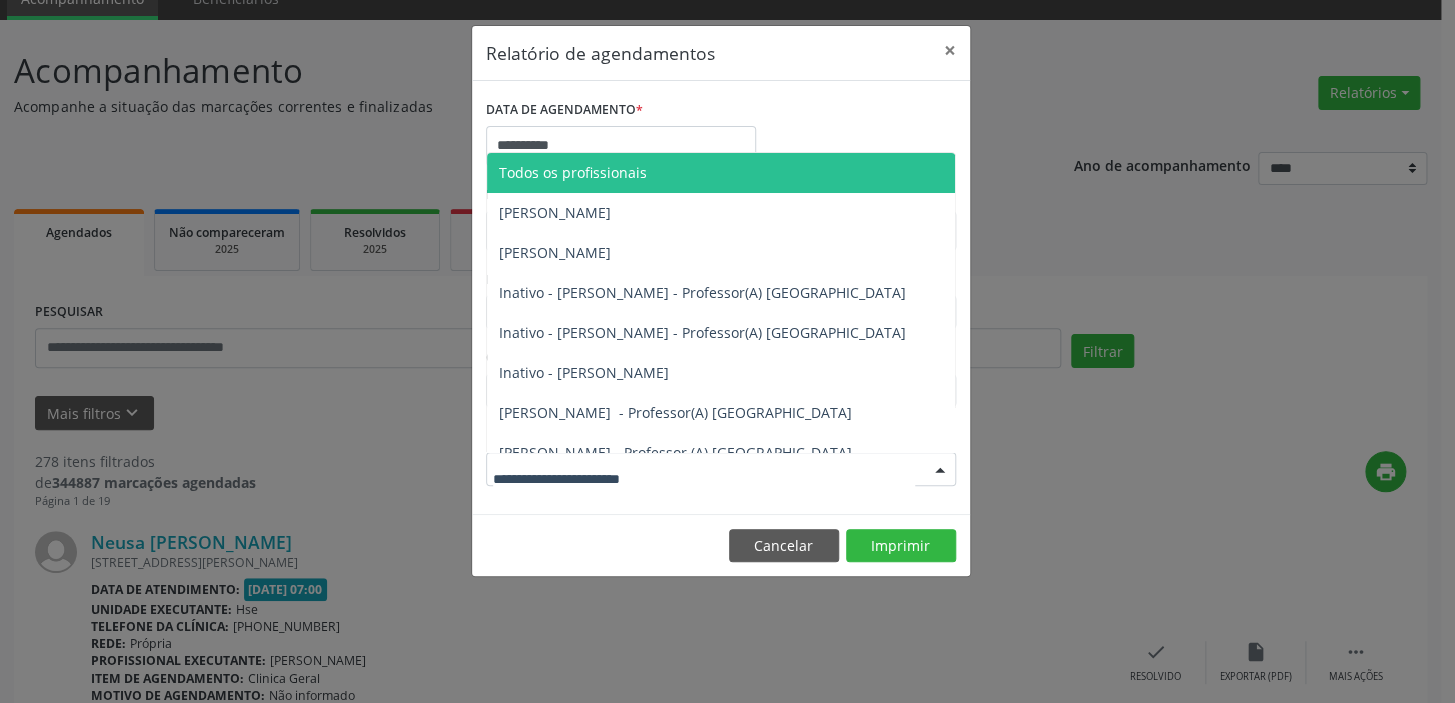 click on "Todos os profissionais" at bounding box center [573, 172] 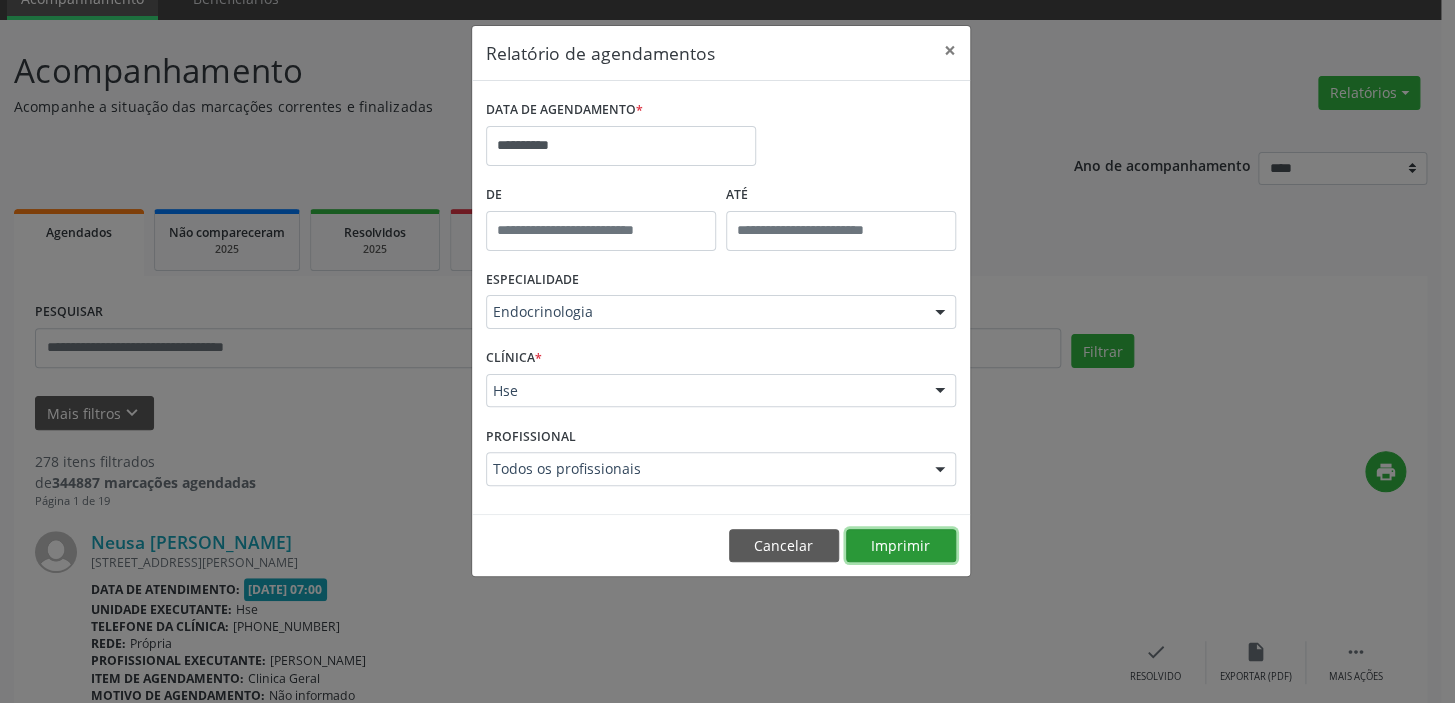 click on "Imprimir" at bounding box center (901, 546) 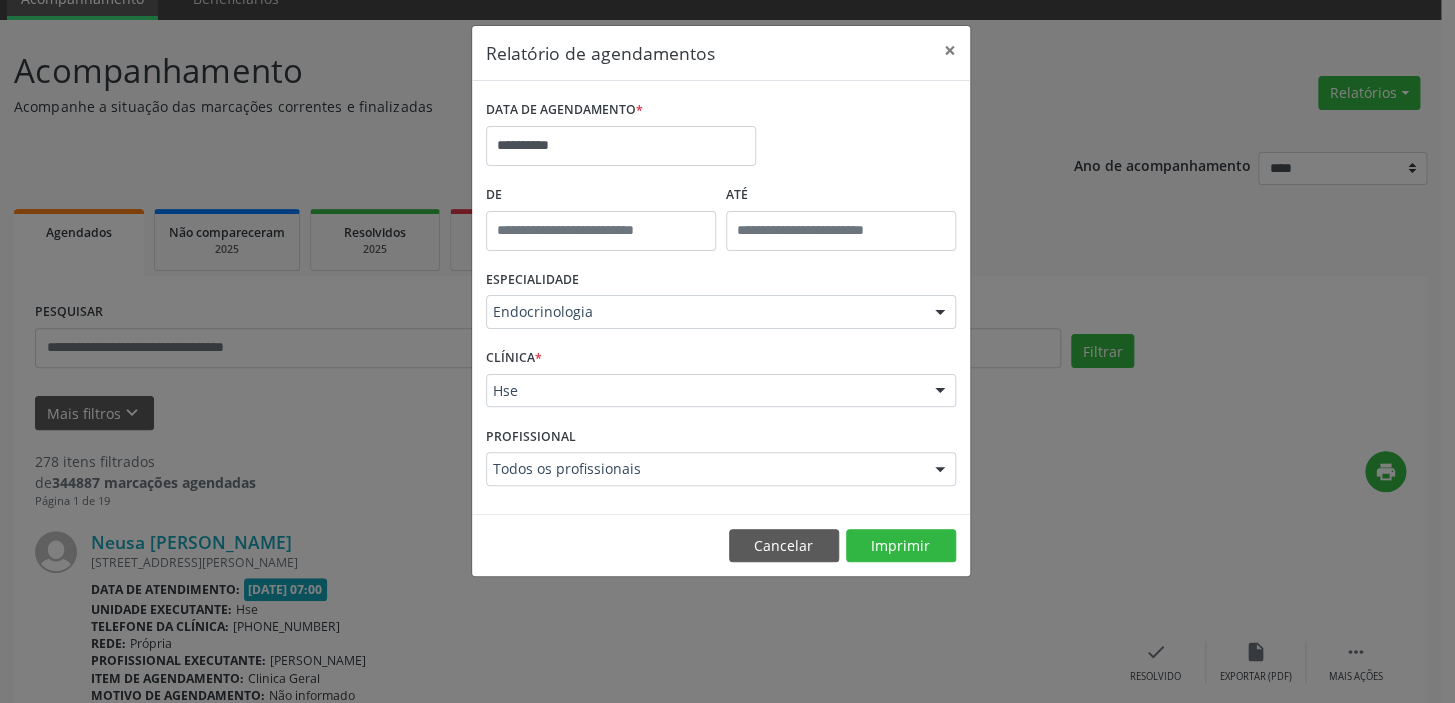 click on "Endocrinologia" at bounding box center [721, 312] 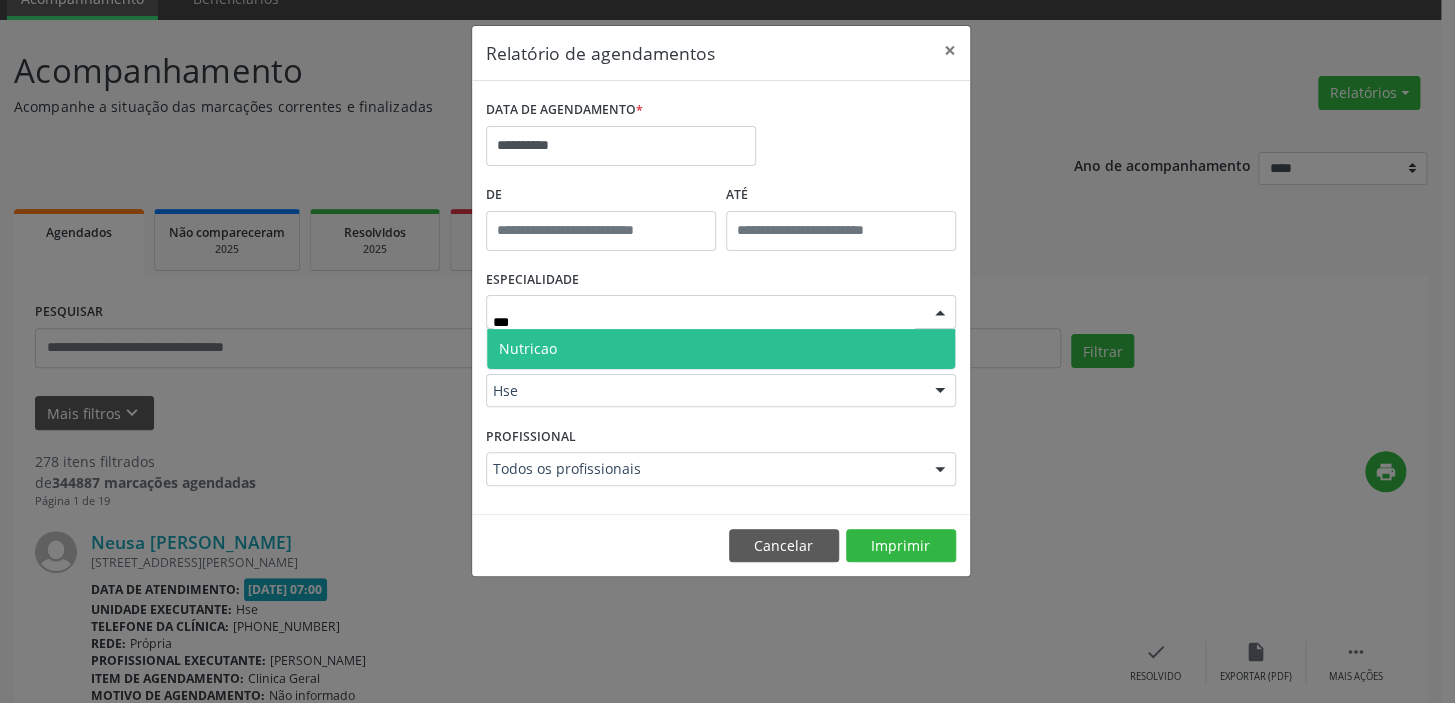 type on "****" 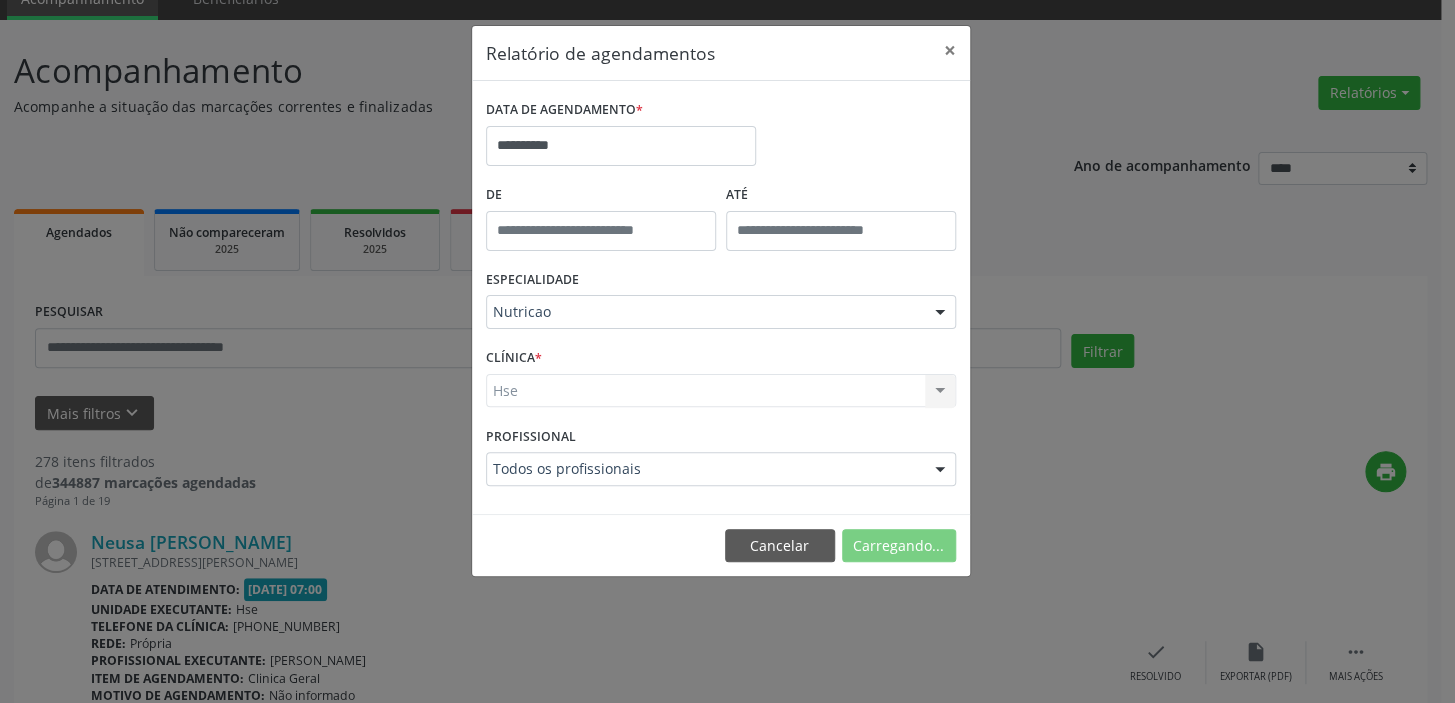 drag, startPoint x: 567, startPoint y: 403, endPoint x: 545, endPoint y: 398, distance: 22.561028 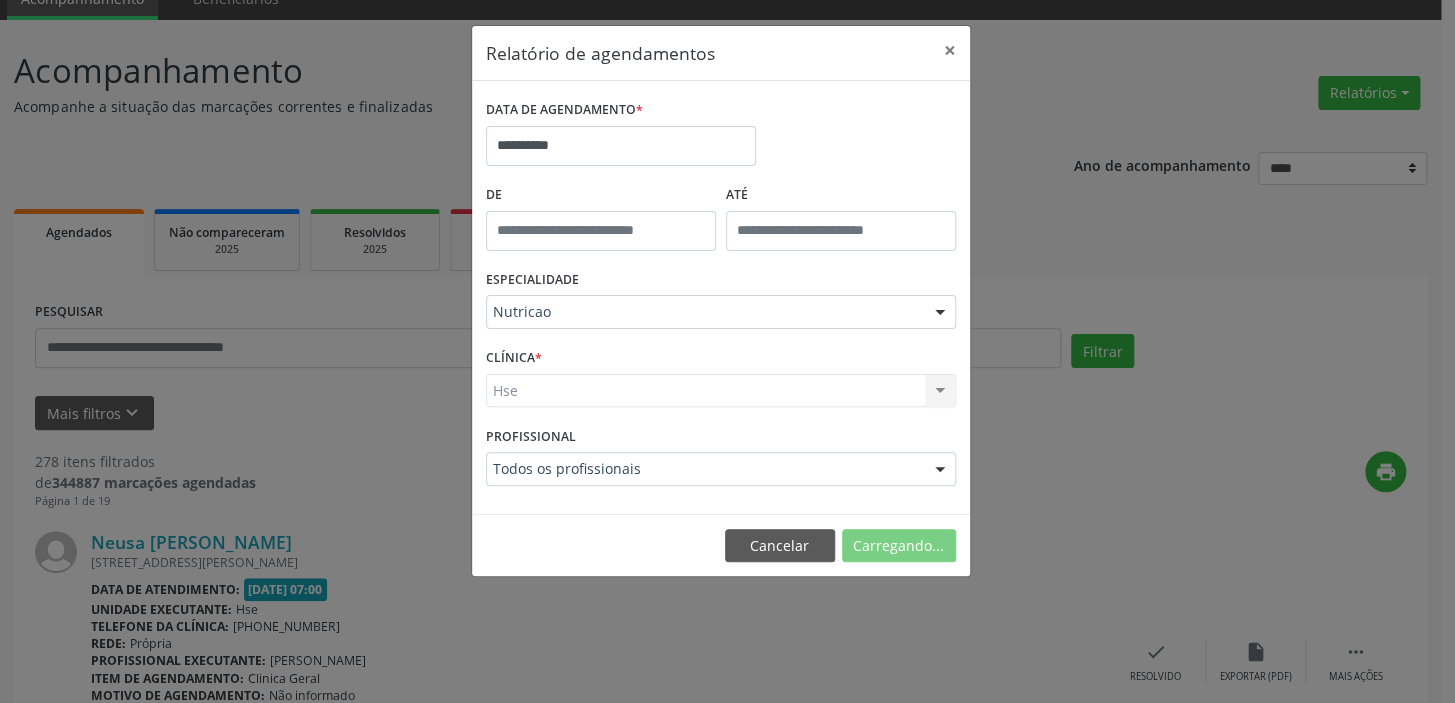 click on "CLÍNICA
*
Hse         Hse
Nenhum resultado encontrado para: "   "
Não há nenhuma opção para ser exibida." at bounding box center (721, 382) 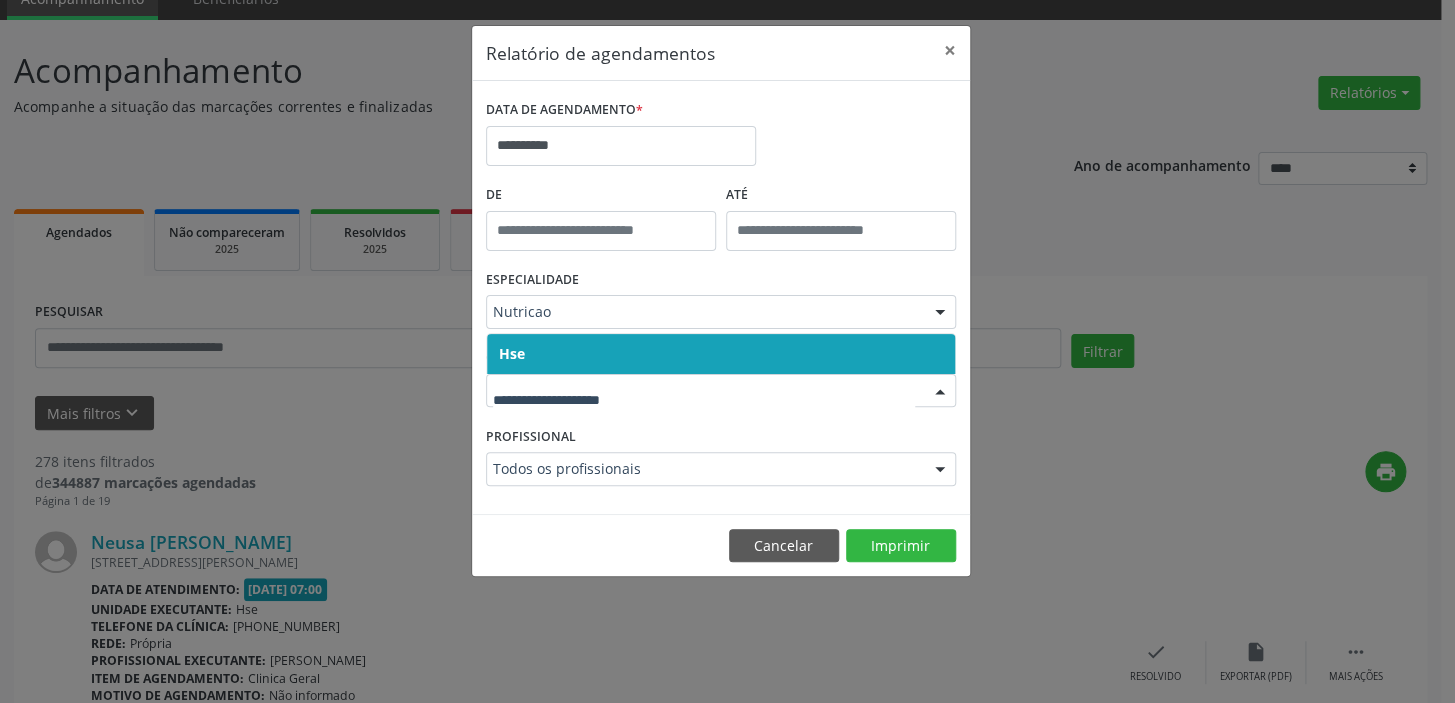 drag, startPoint x: 949, startPoint y: 375, endPoint x: 945, endPoint y: 388, distance: 13.601471 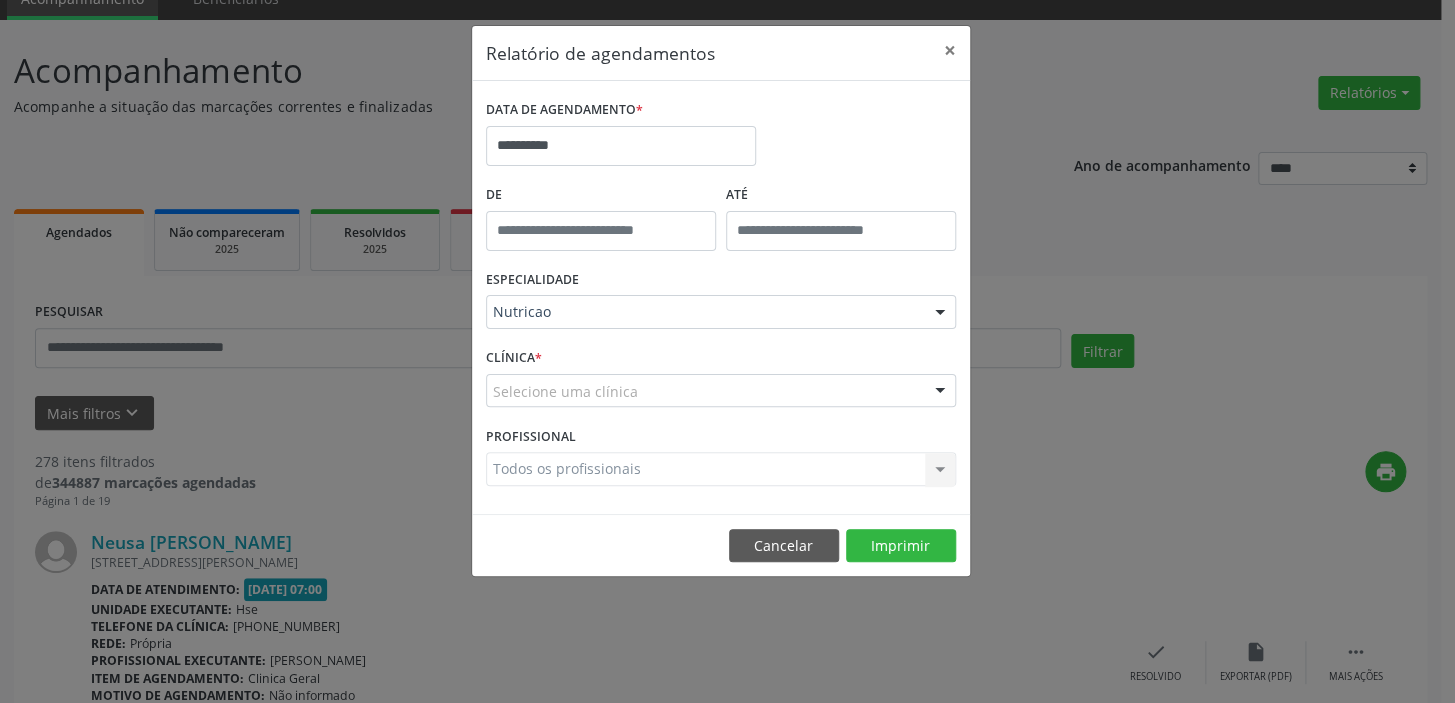 click on "Selecione uma clínica" at bounding box center [721, 391] 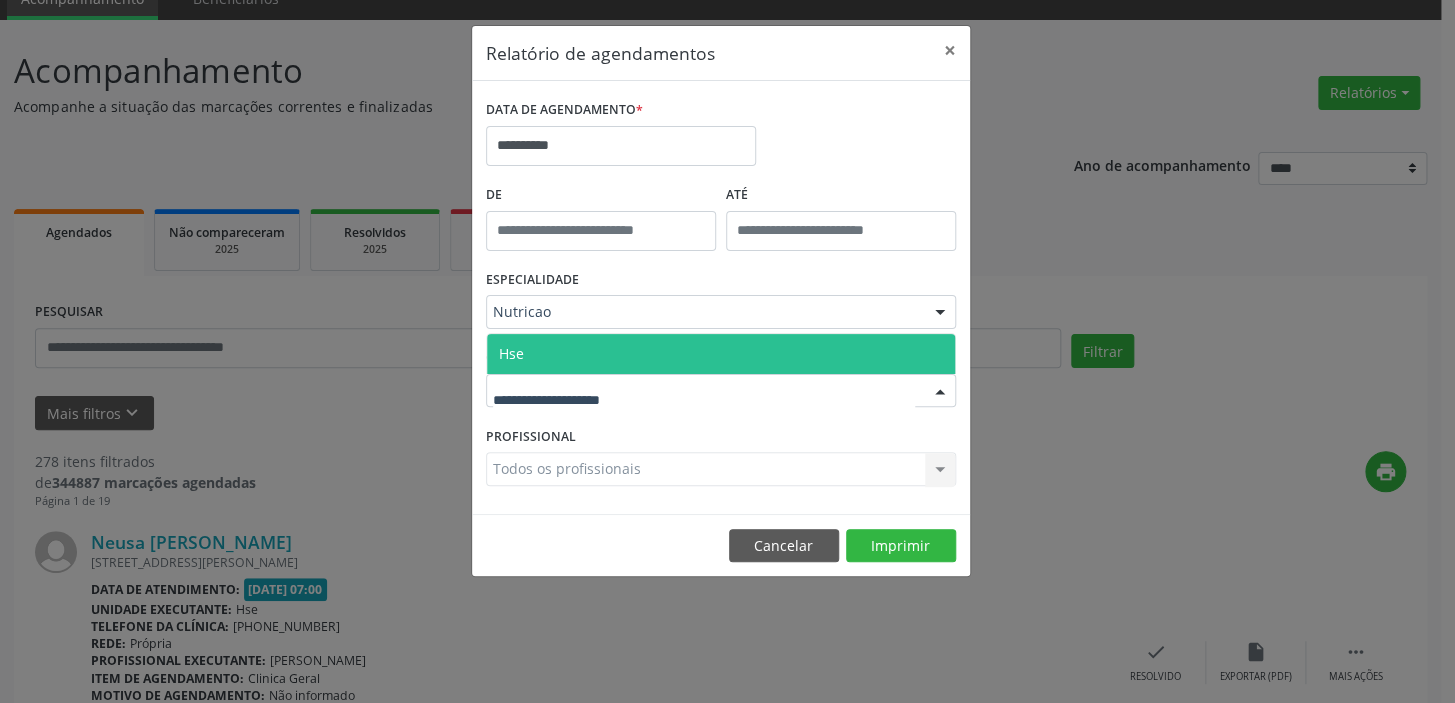 click on "Hse" at bounding box center (721, 354) 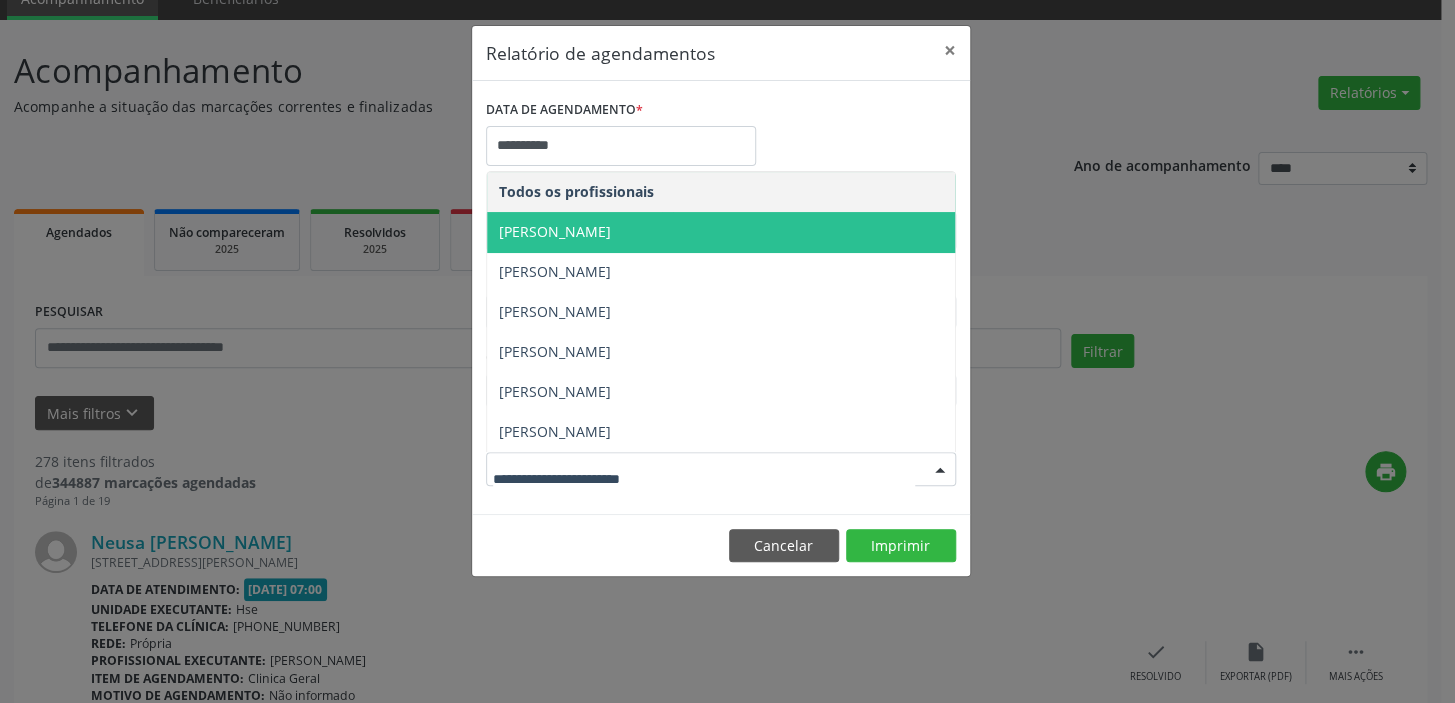click on "[PERSON_NAME]" at bounding box center (721, 232) 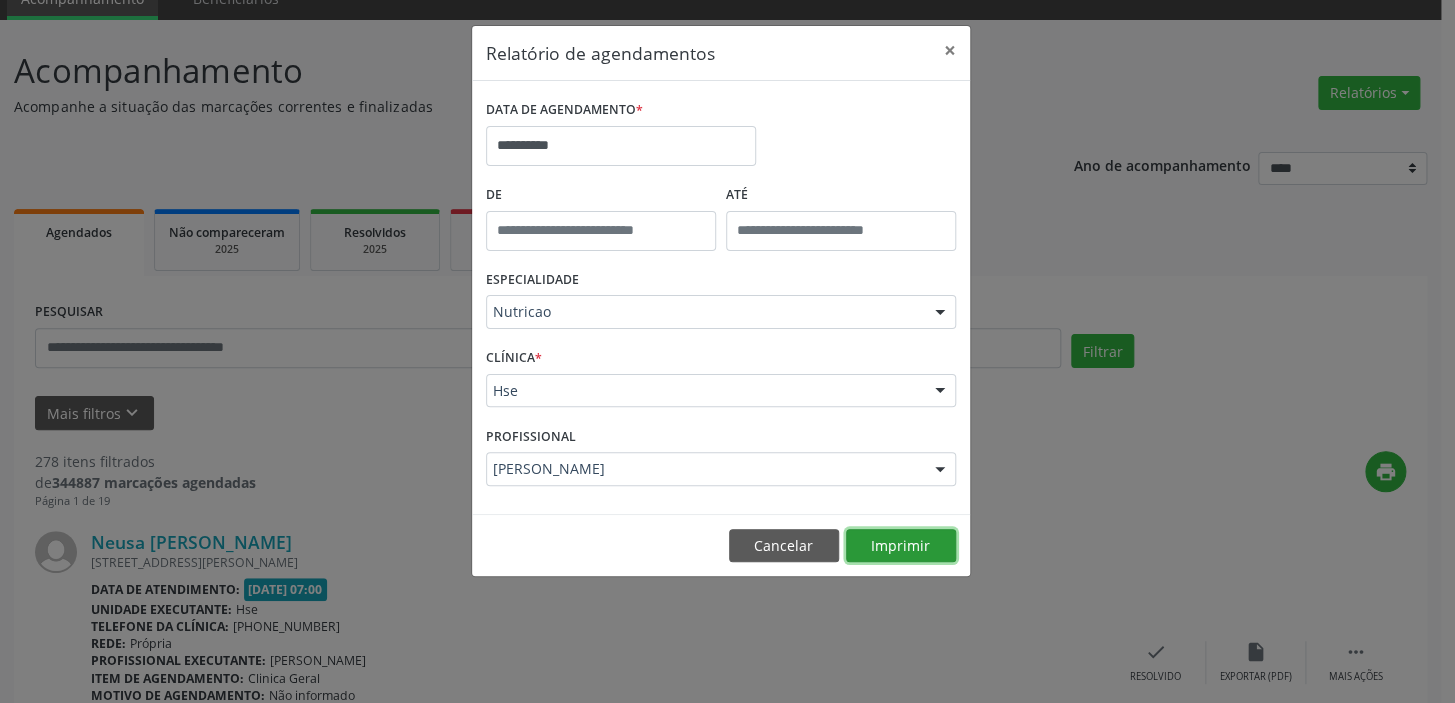 click on "Imprimir" at bounding box center [901, 546] 